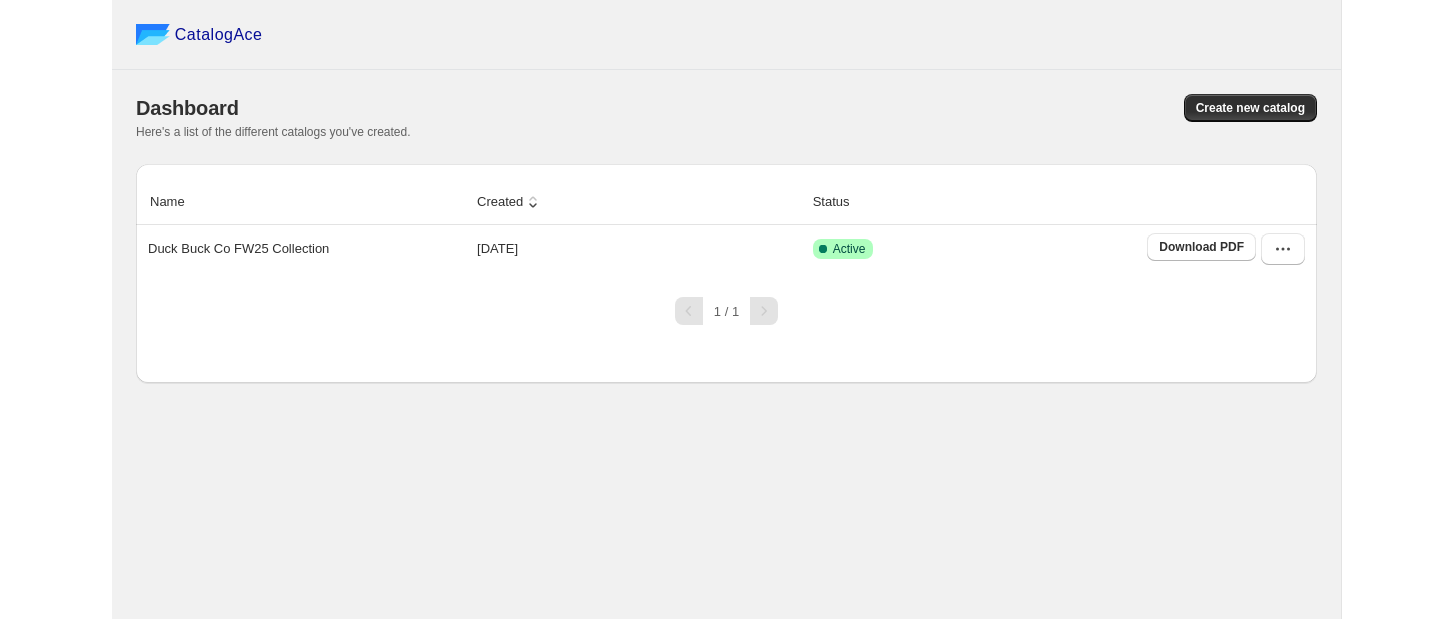 scroll, scrollTop: 0, scrollLeft: 0, axis: both 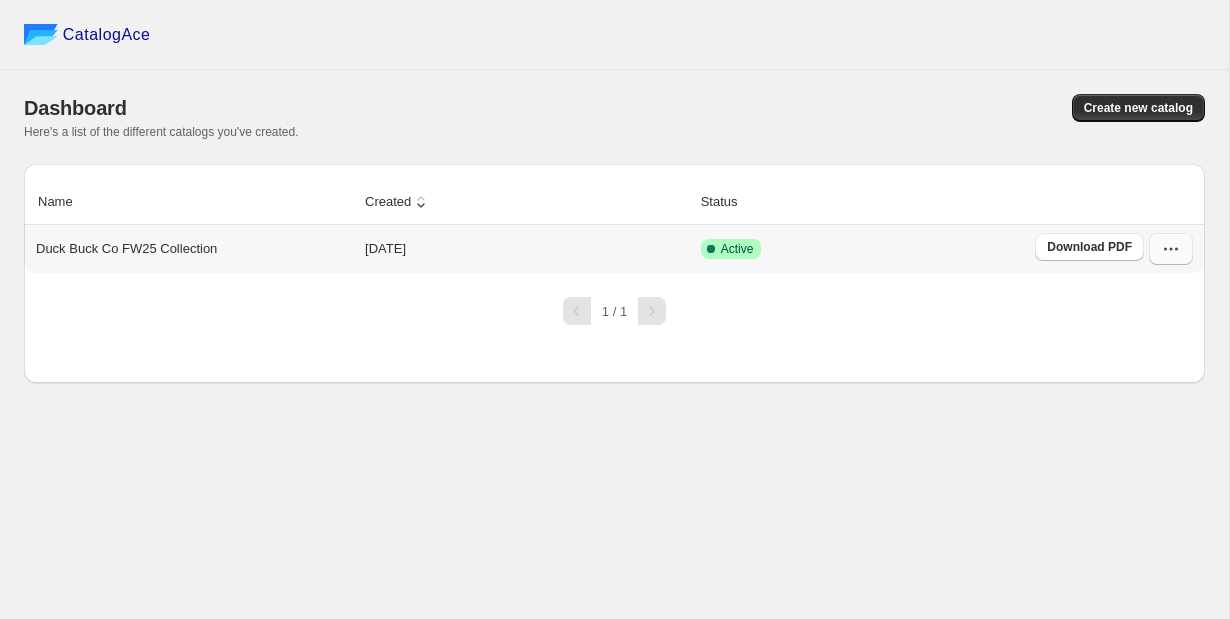 click at bounding box center [1171, 249] 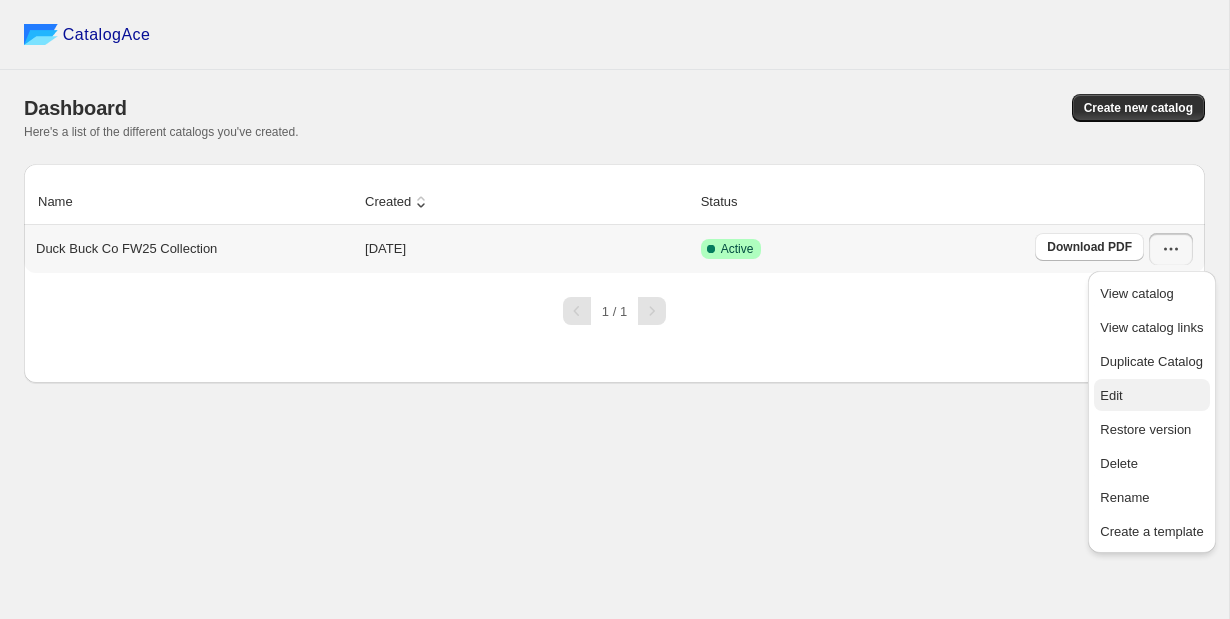 click on "Edit" at bounding box center [1111, 395] 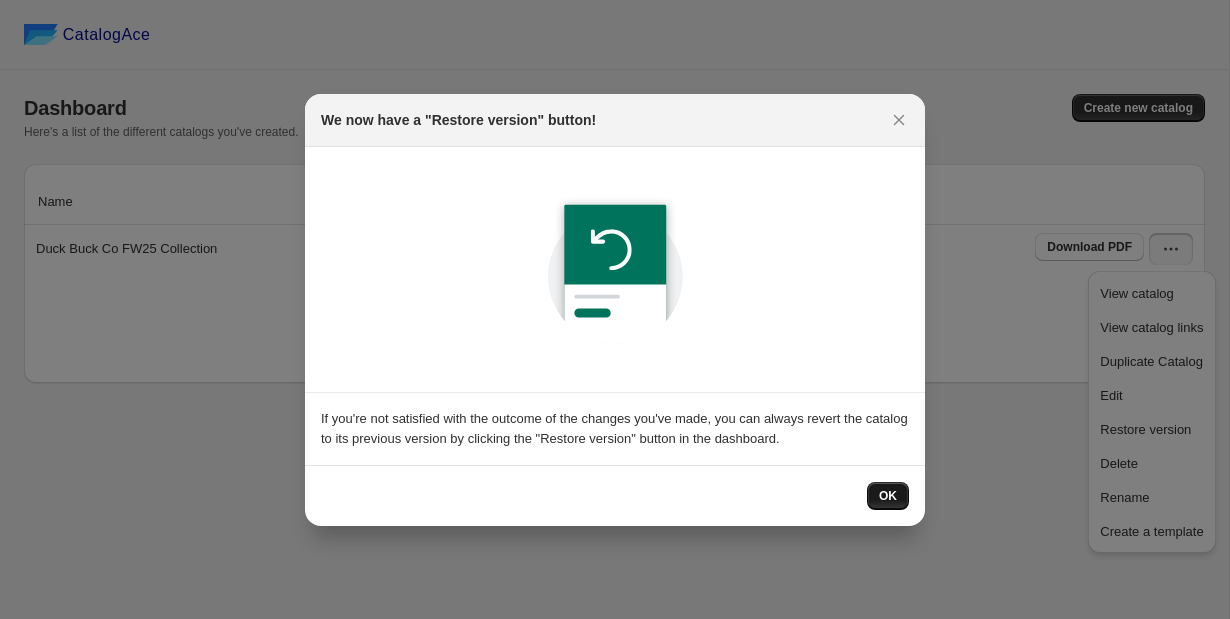 click on "OK" at bounding box center (888, 496) 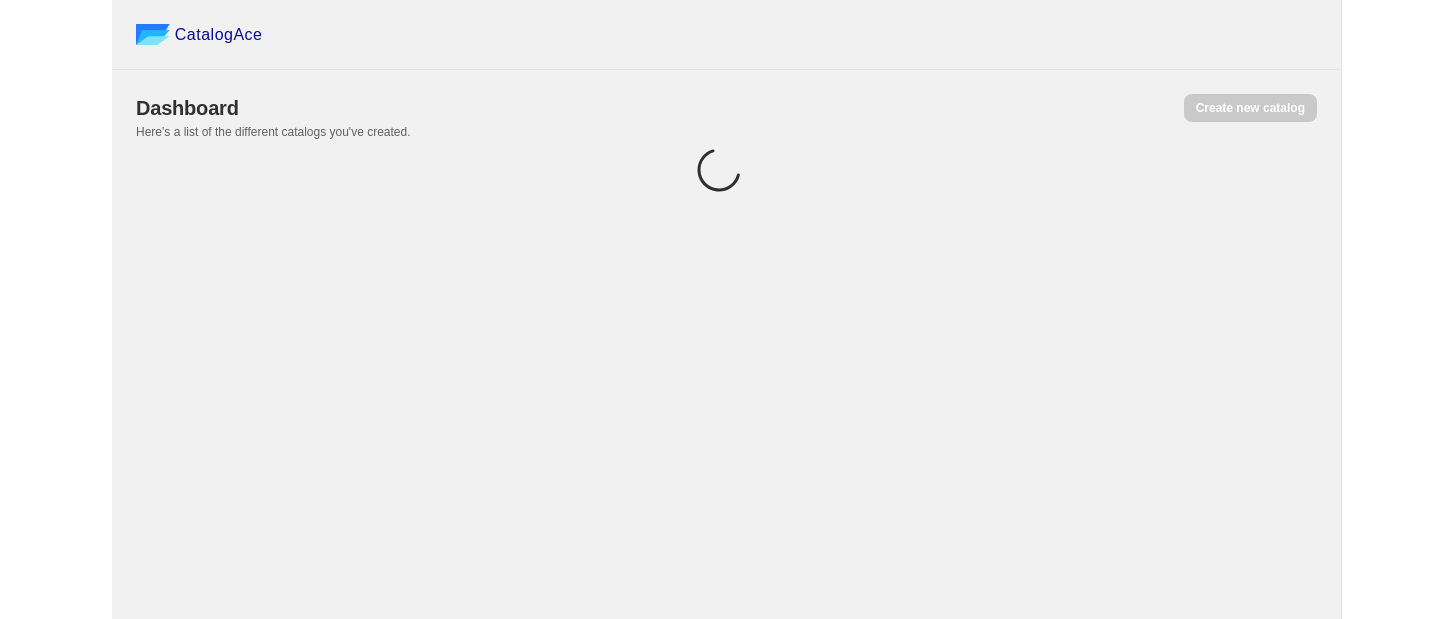 scroll, scrollTop: 0, scrollLeft: 0, axis: both 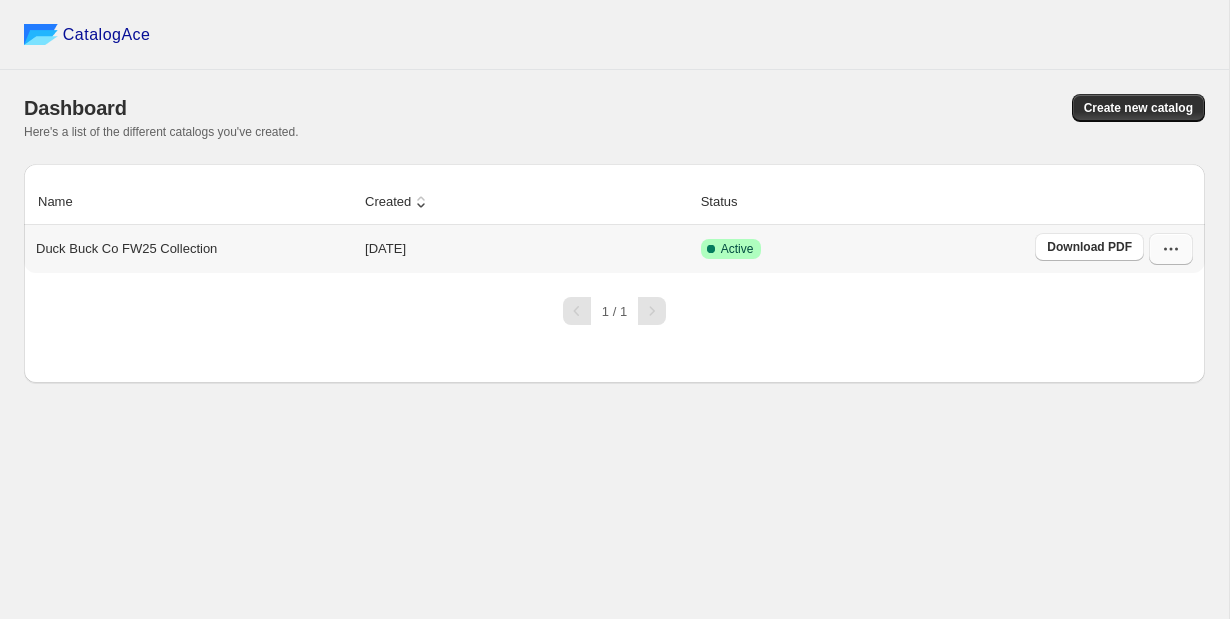 click 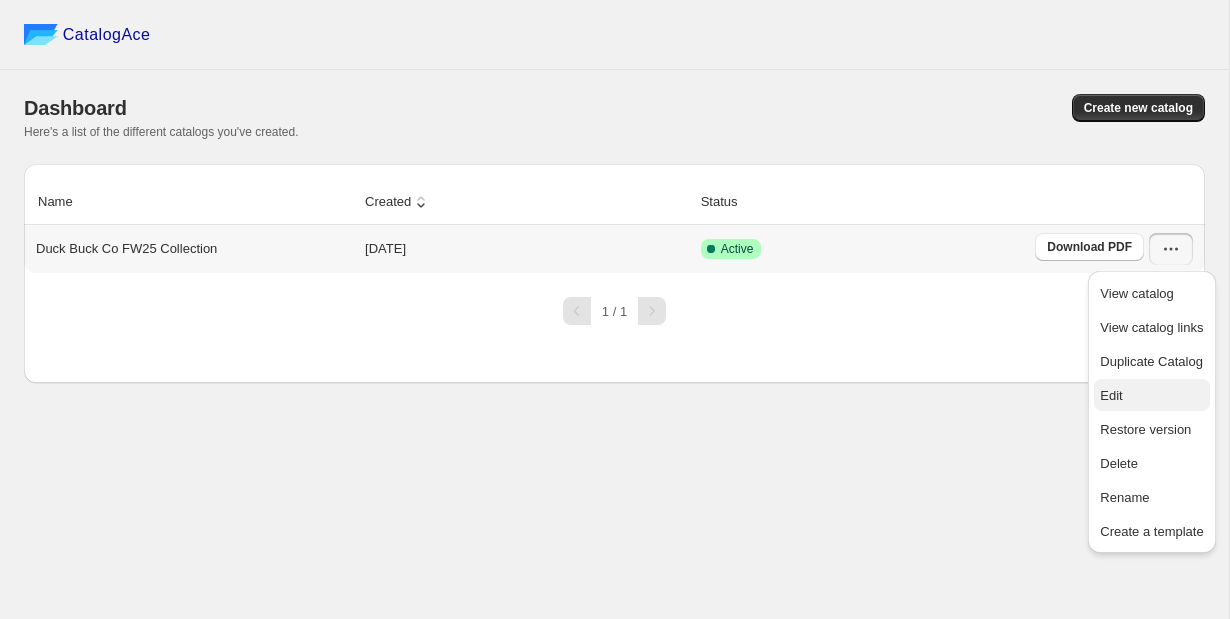 click on "Edit" at bounding box center [1111, 395] 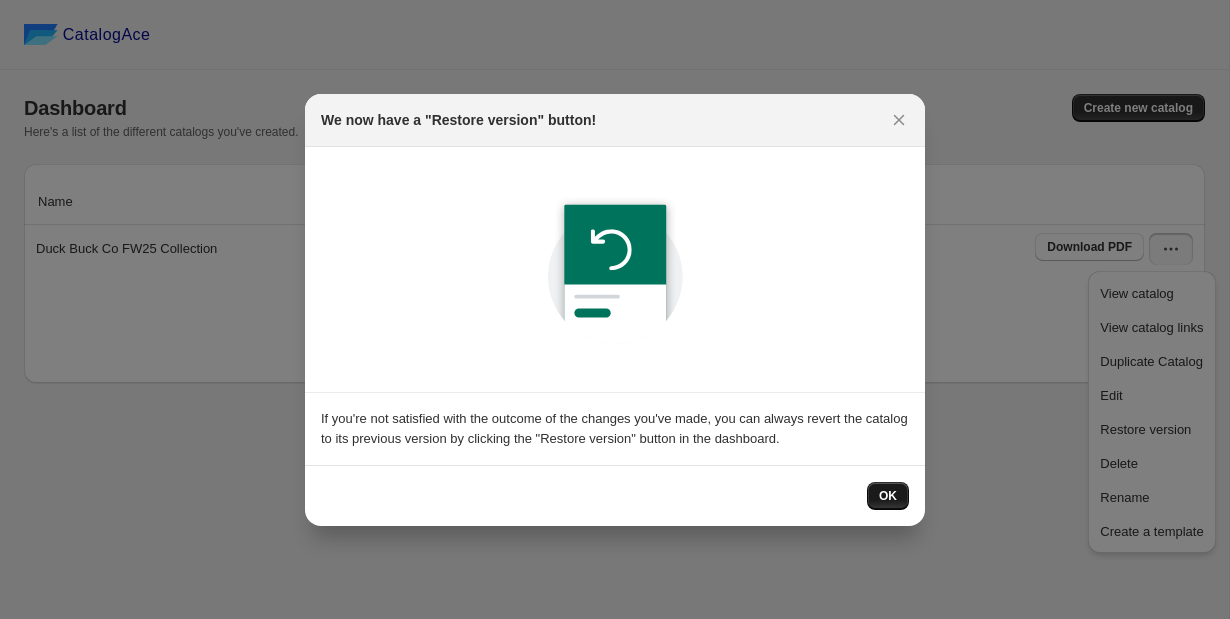 click on "OK" at bounding box center [888, 496] 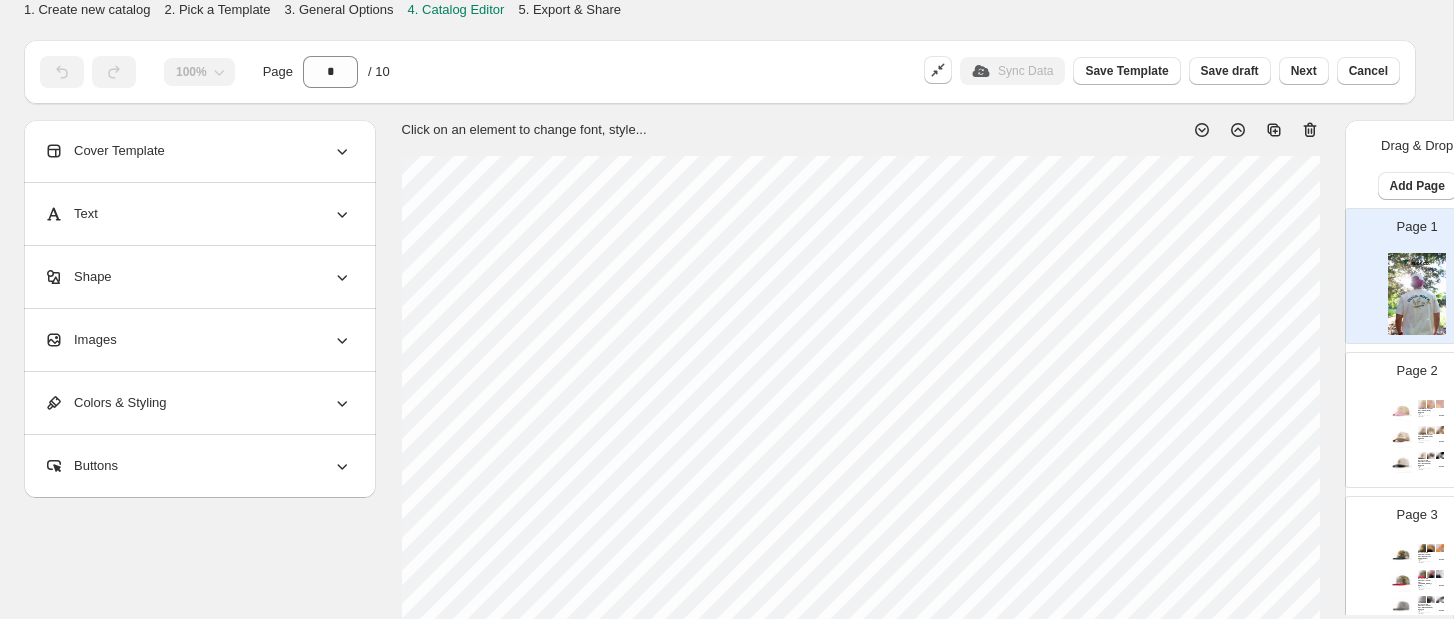 click on "Foam Mesh Trucker Hat - Pink Prairie / One size Pink Prairie One size SKU:  DBMHAT-700-U Brand:  Duck Buck Co. $ 34.00 Foam Mesh Trucker Hat - Saddle Brown / One size Saddle Brown One size SKU:  DBMHAT-206-U Brand:  Duck Buck Co. $ 34.00 Structured Canvas Trucker Hat - Birchwood / One size Birchwood One size SKU:  DBMHAT-307-U Brand:  Duck Buck Co. $ 34.00" at bounding box center (1417, 438) 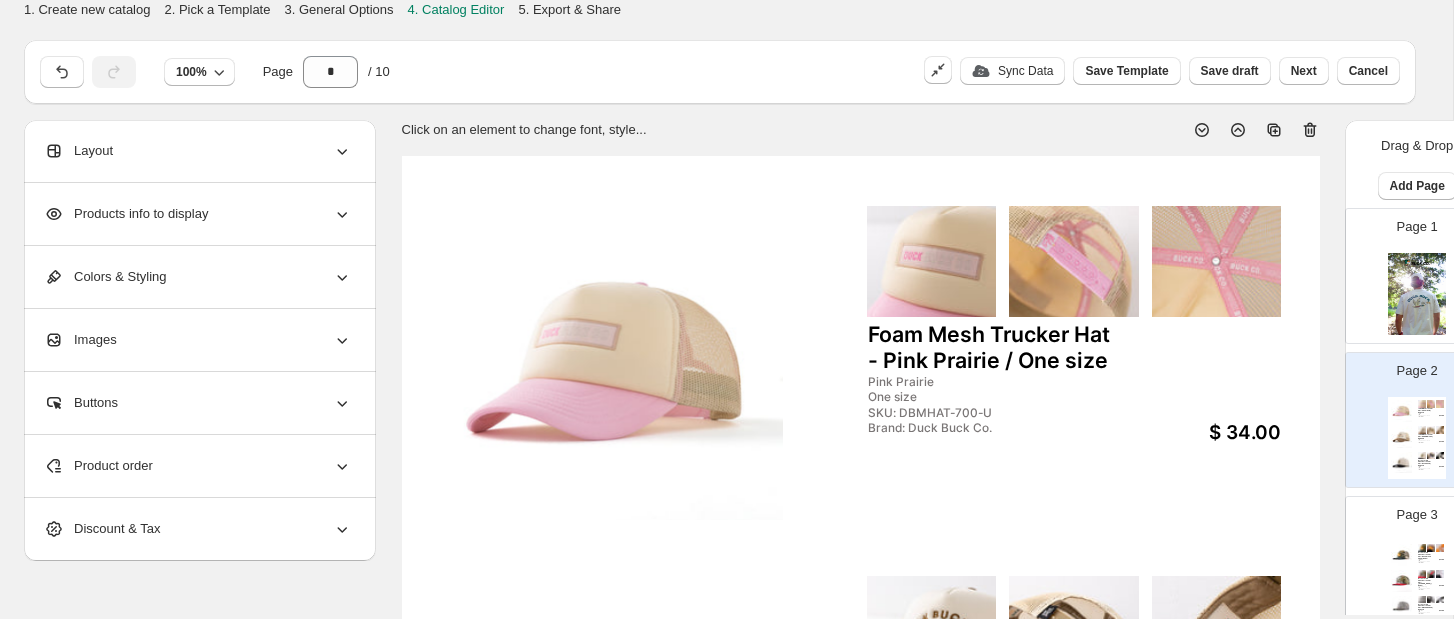 click on "Products info to display" at bounding box center [198, 214] 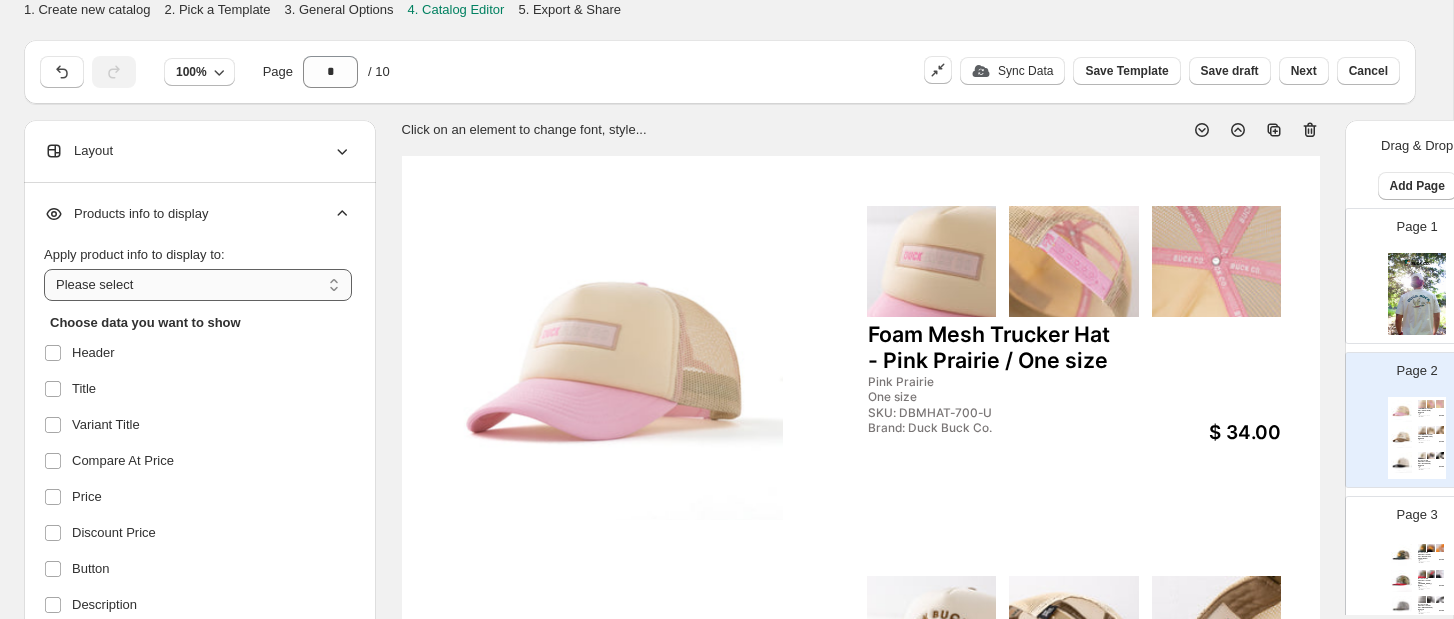 select on "*********" 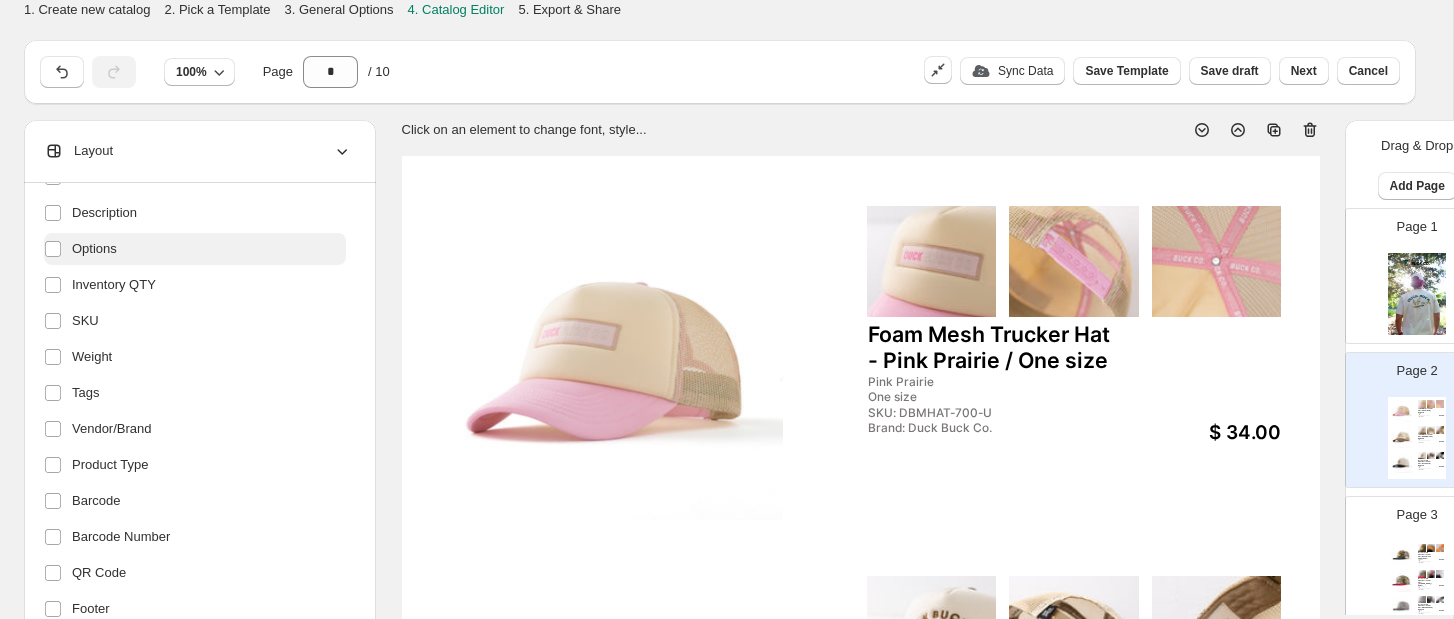 scroll, scrollTop: 439, scrollLeft: 0, axis: vertical 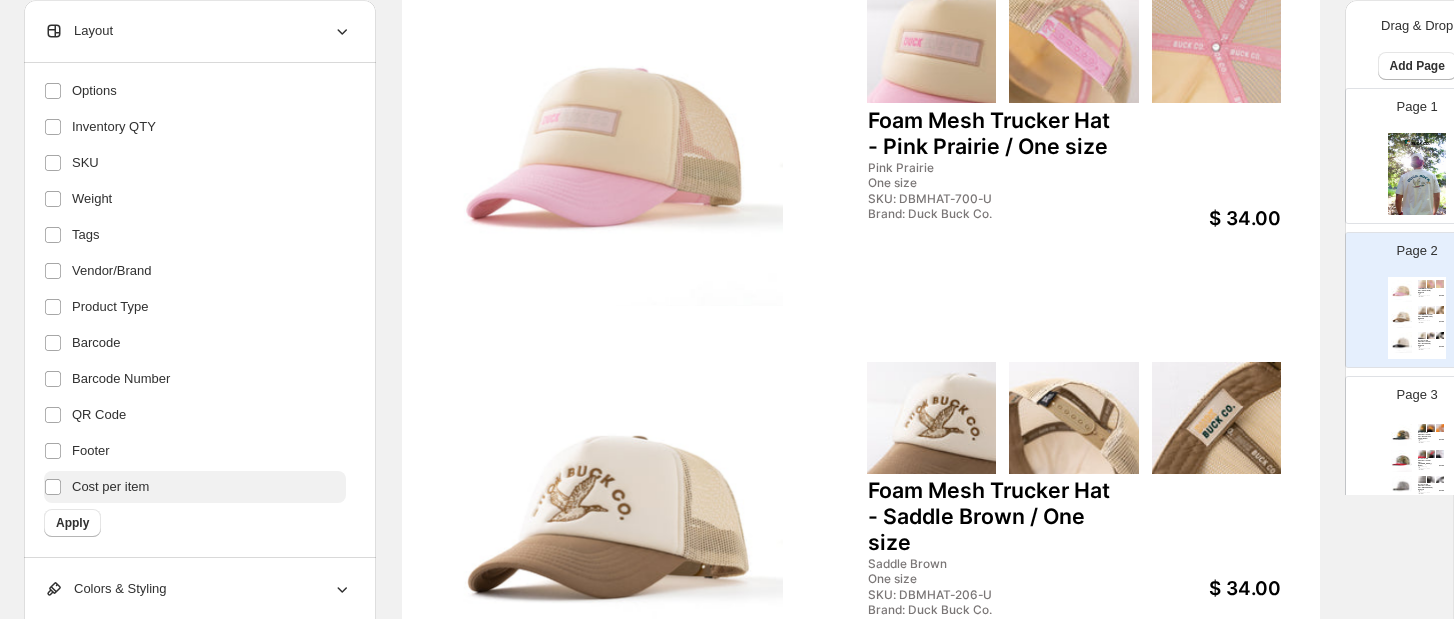 click on "Cost per item" at bounding box center [110, 487] 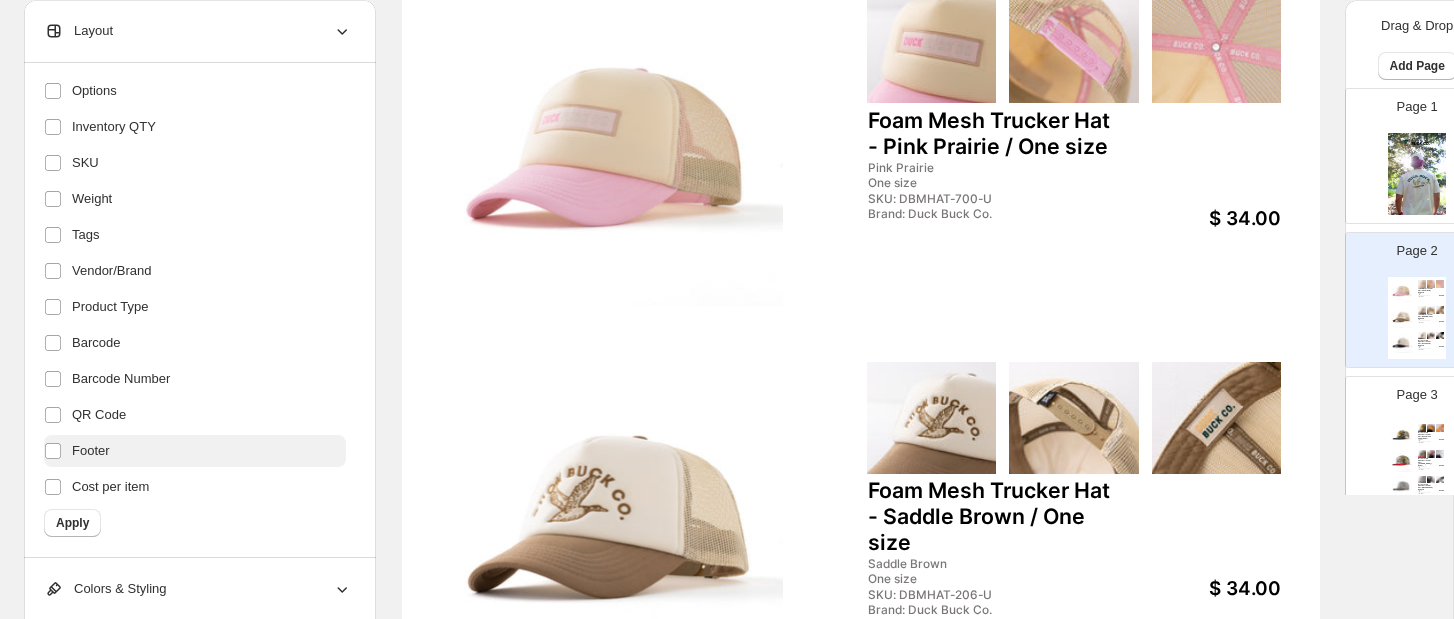 click on "Footer" at bounding box center (91, 451) 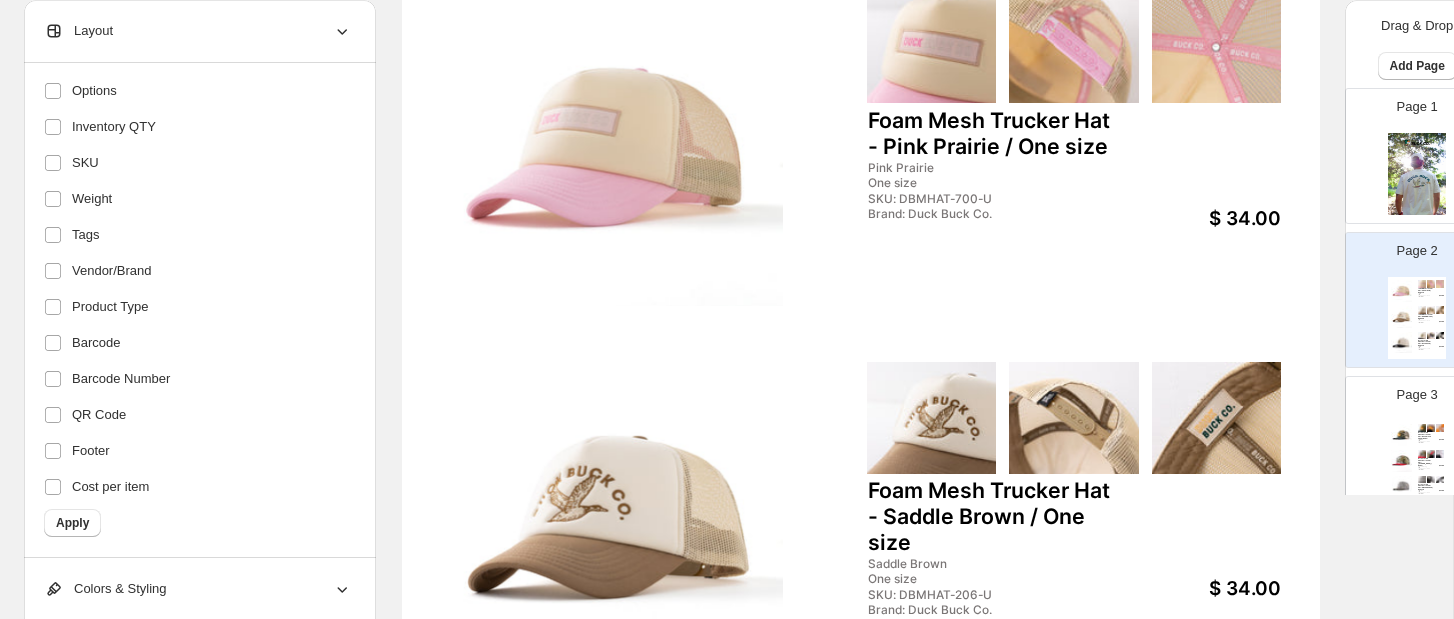 click on "Header Title Variant Title Compare At Price Price Discount Price Button Description Options Inventory QTY SKU Weight Tags Vendor/Brand Product Type Barcode Barcode Number QR Code Footer Cost per item" at bounding box center [195, 145] 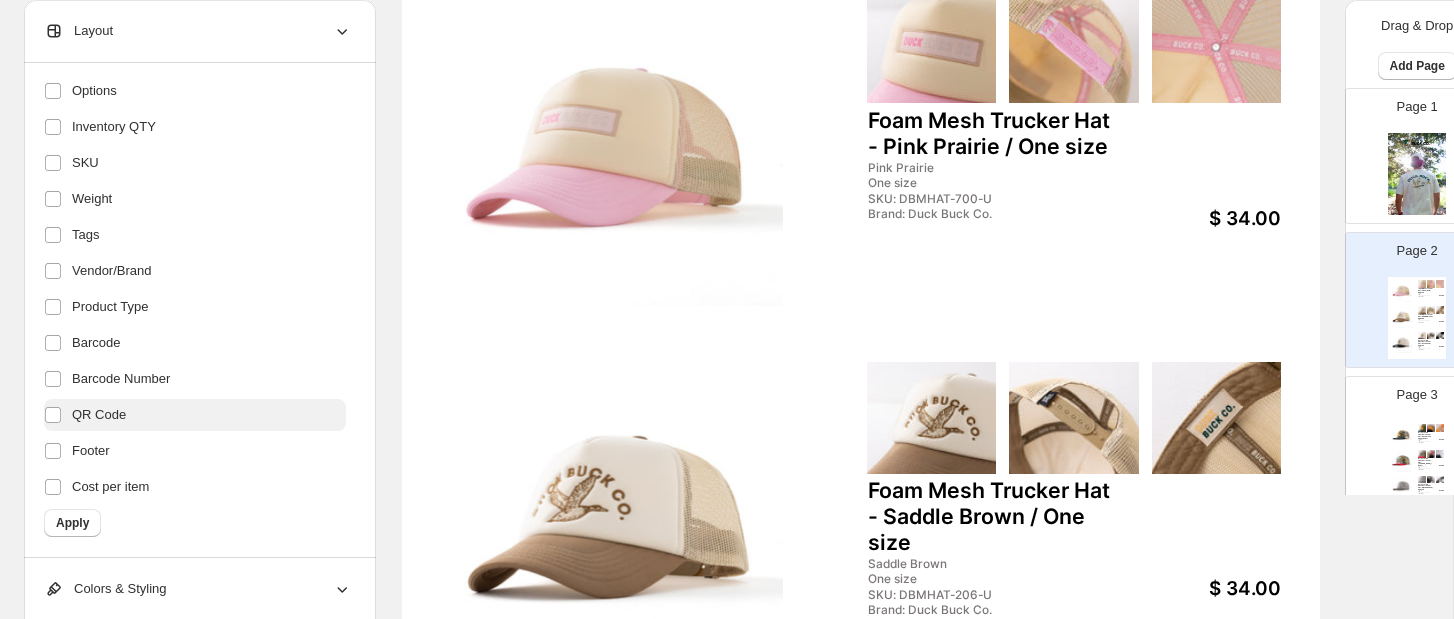 click on "QR Code" at bounding box center [99, 415] 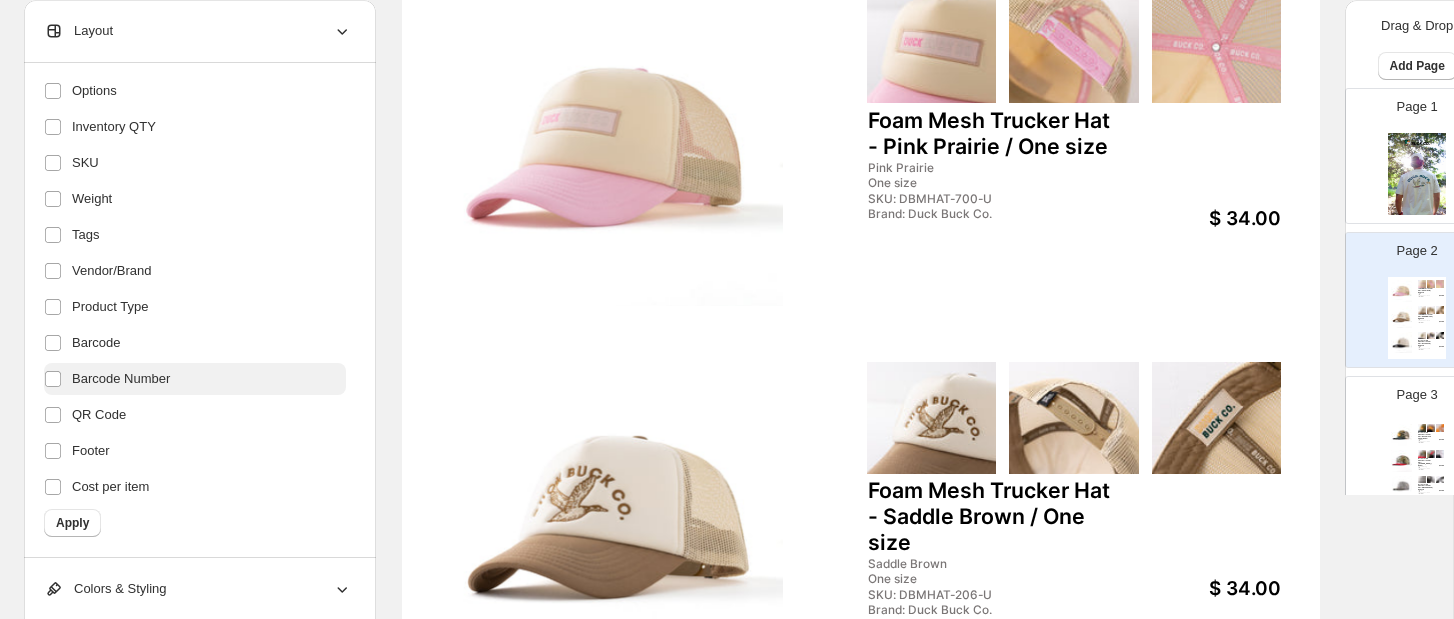 click on "Barcode Number" at bounding box center (121, 379) 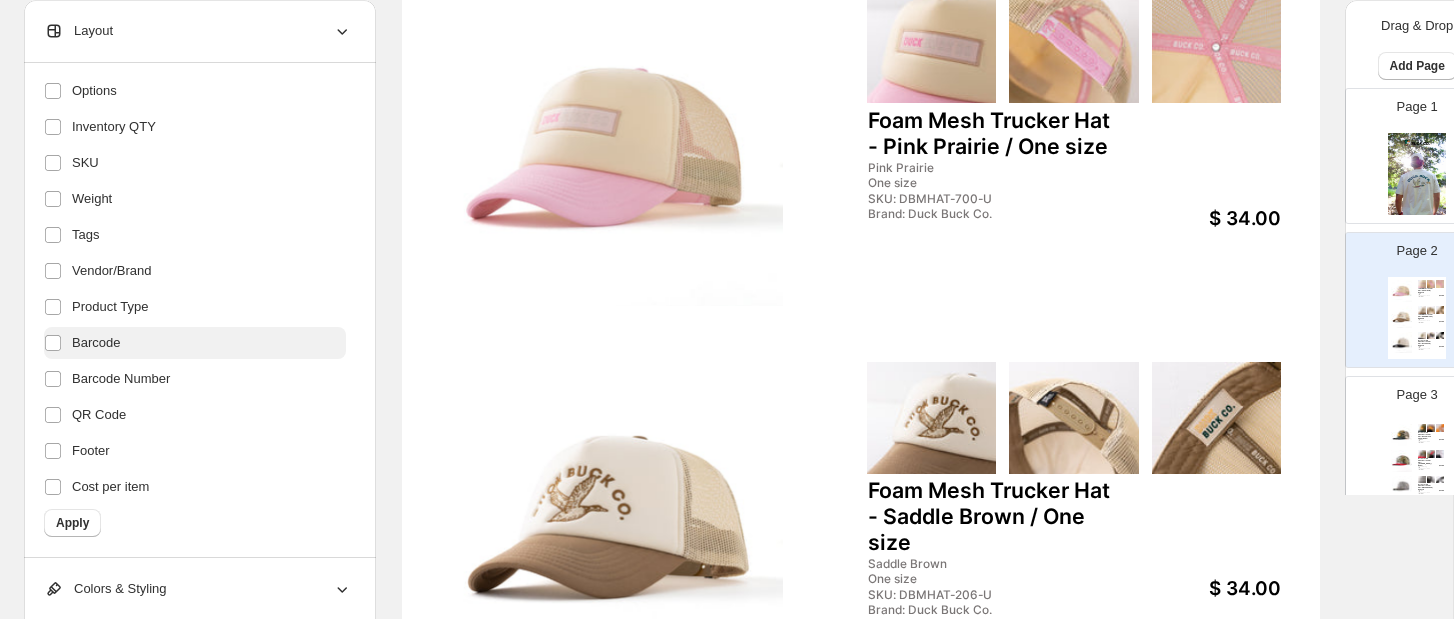 click on "Barcode" at bounding box center (96, 343) 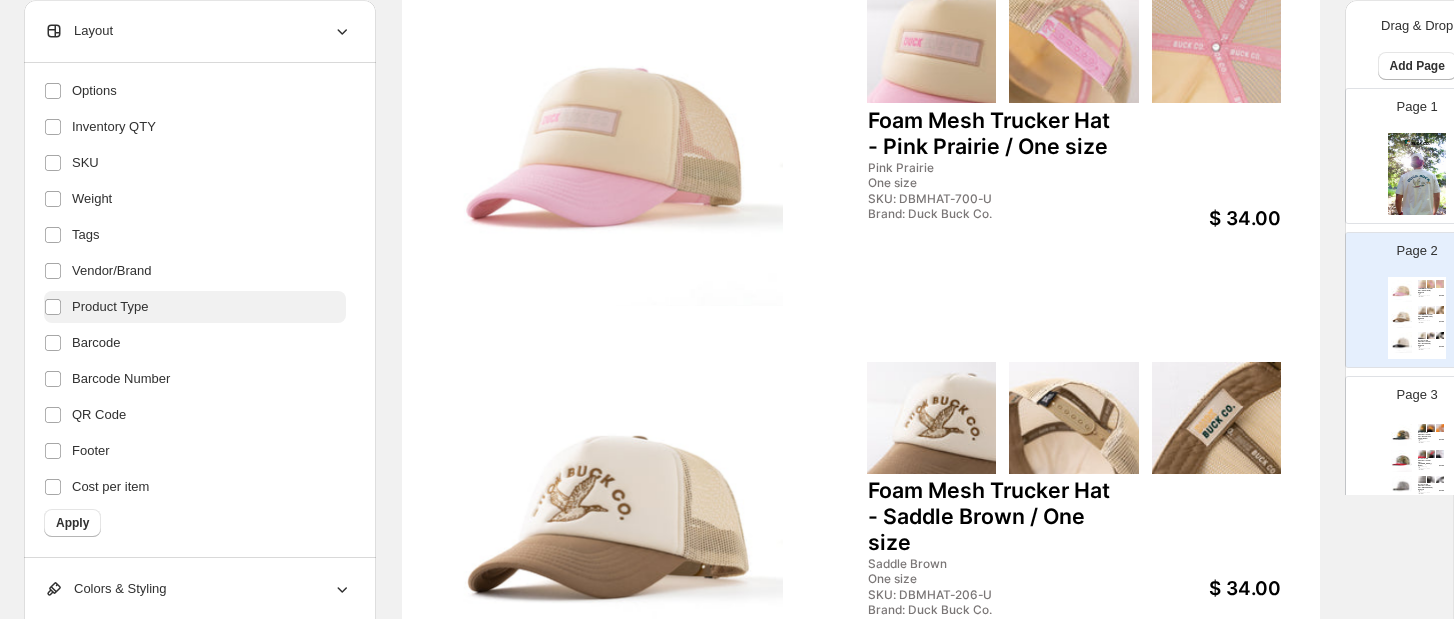 click on "Product Type" at bounding box center (110, 307) 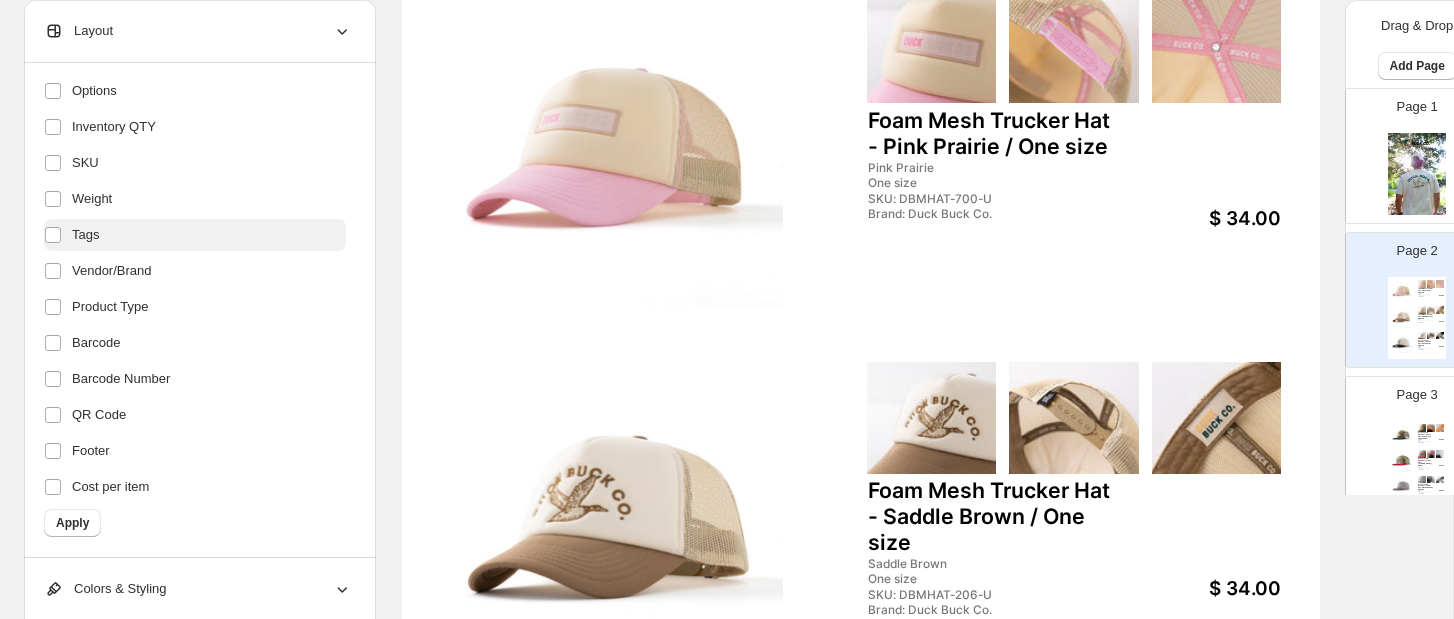 click on "Tags" at bounding box center (85, 235) 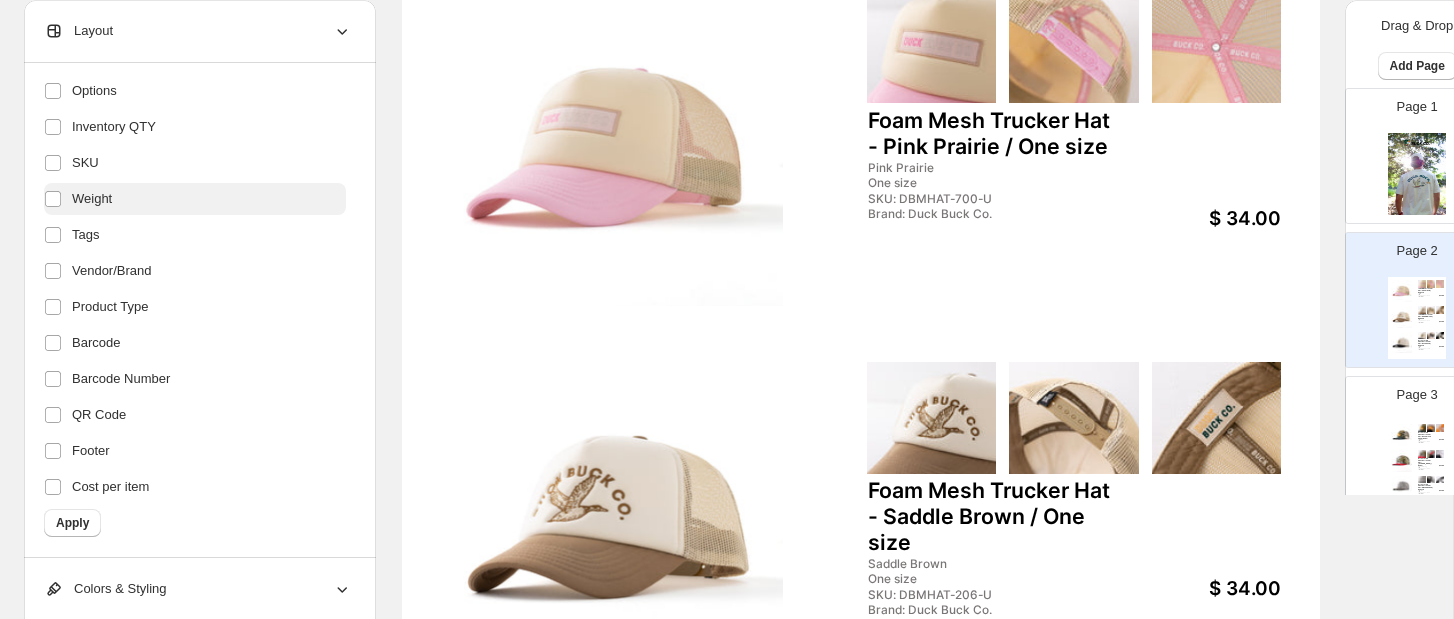 click on "Weight" at bounding box center (92, 199) 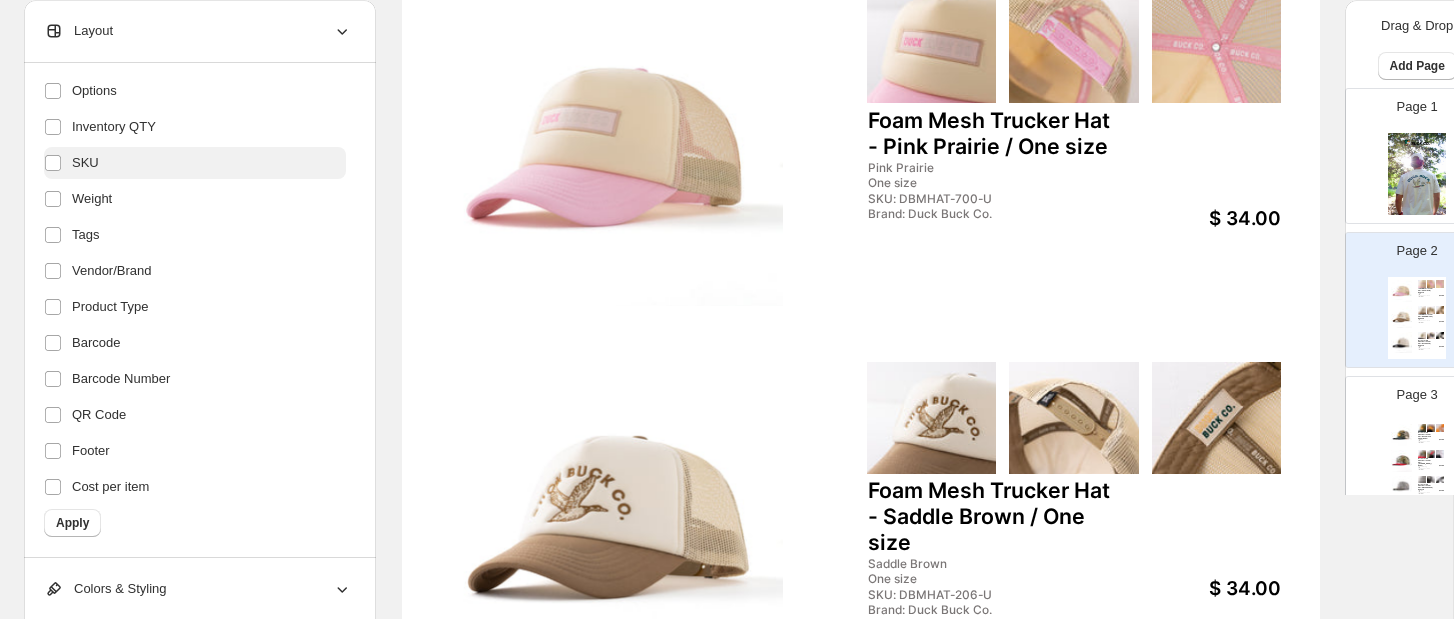 click on "SKU" at bounding box center (85, 163) 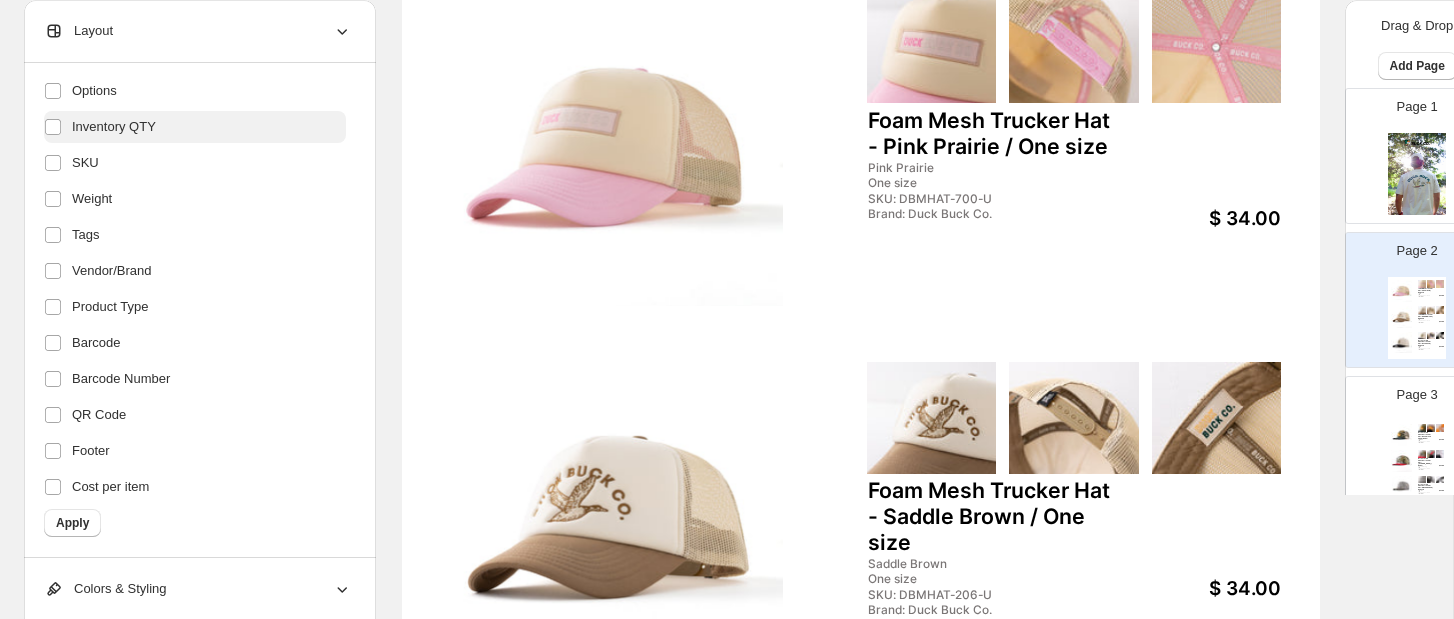 click on "Inventory QTY" at bounding box center (195, 127) 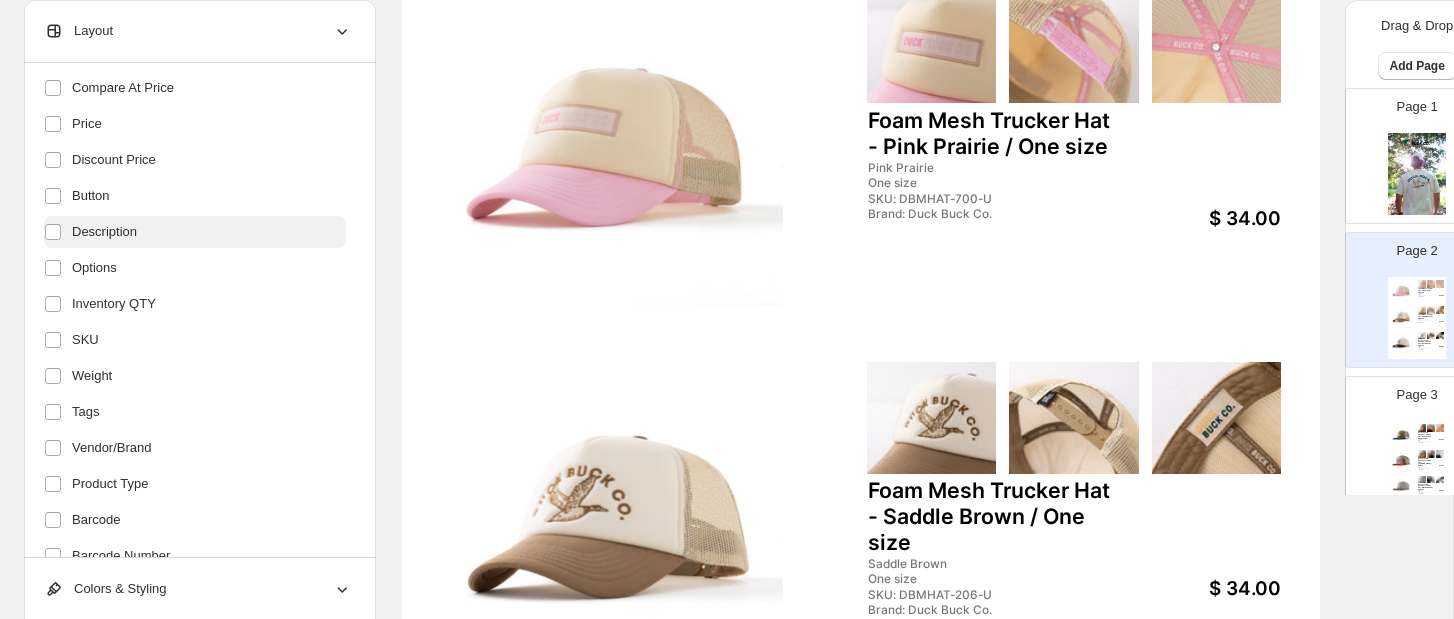 scroll, scrollTop: 251, scrollLeft: 0, axis: vertical 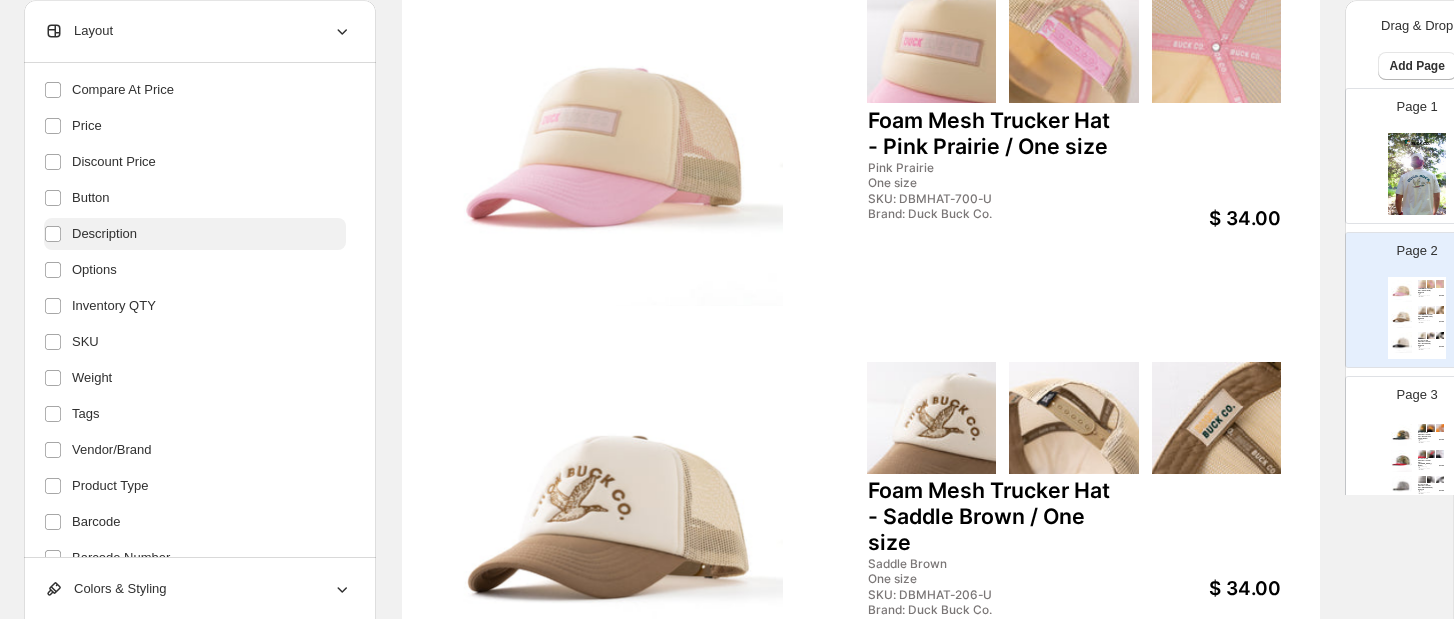 click on "Description" at bounding box center [104, 234] 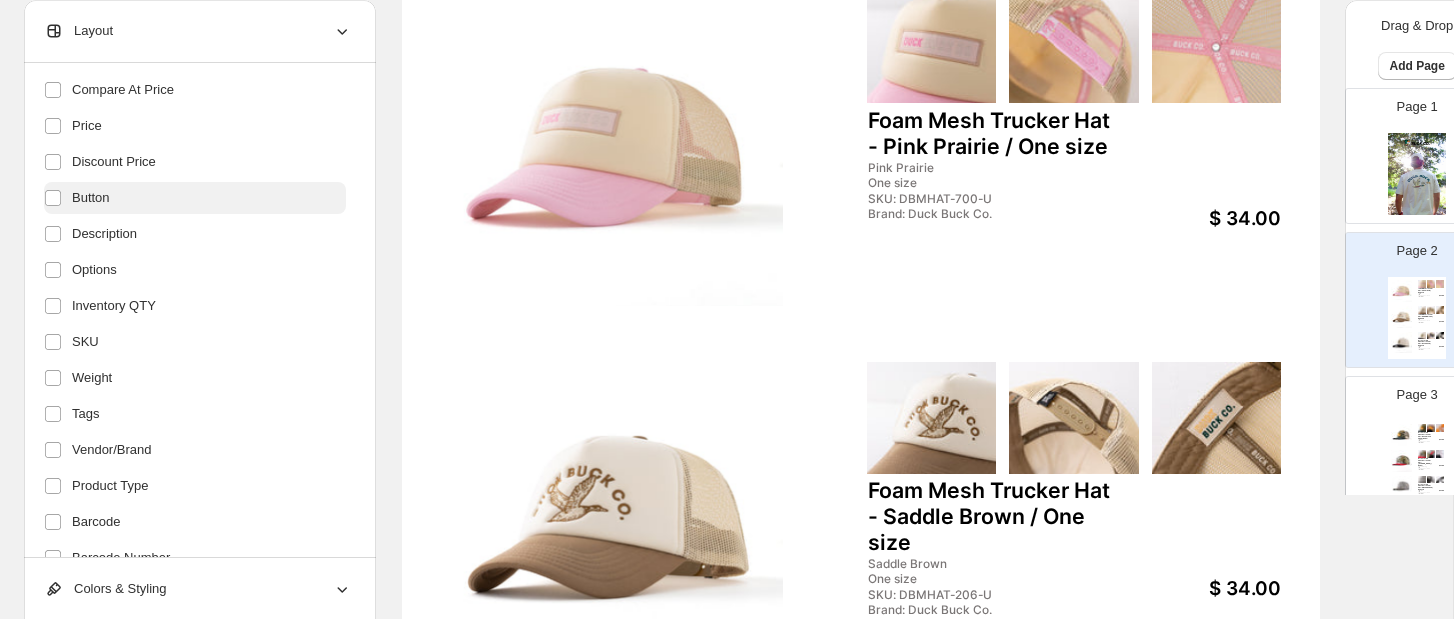 click on "Button" at bounding box center (91, 198) 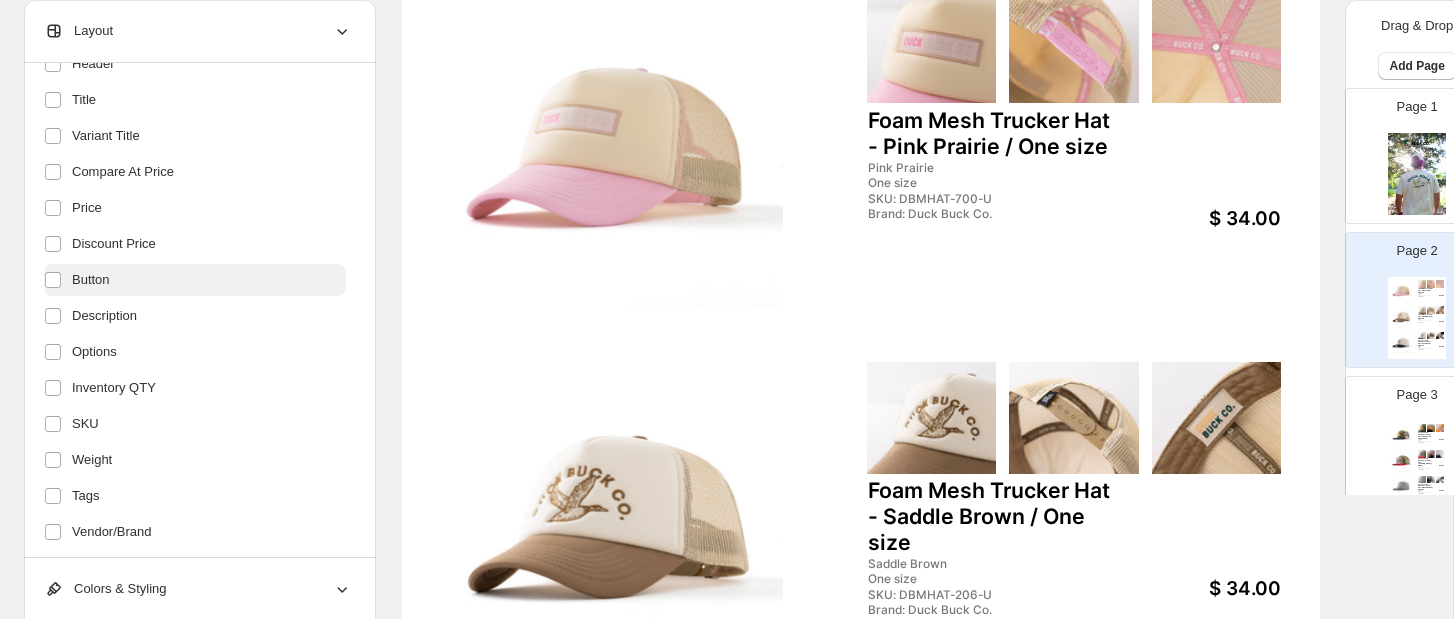 scroll, scrollTop: 139, scrollLeft: 0, axis: vertical 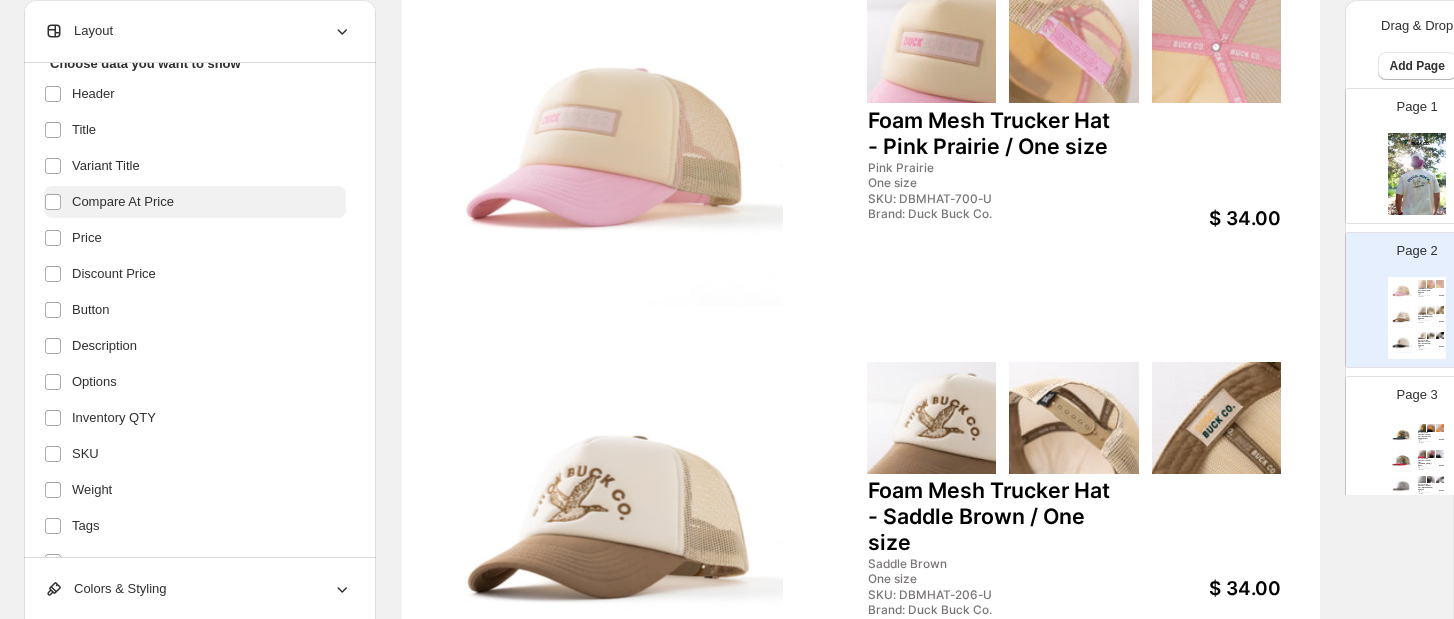 click on "Compare At Price" at bounding box center (123, 202) 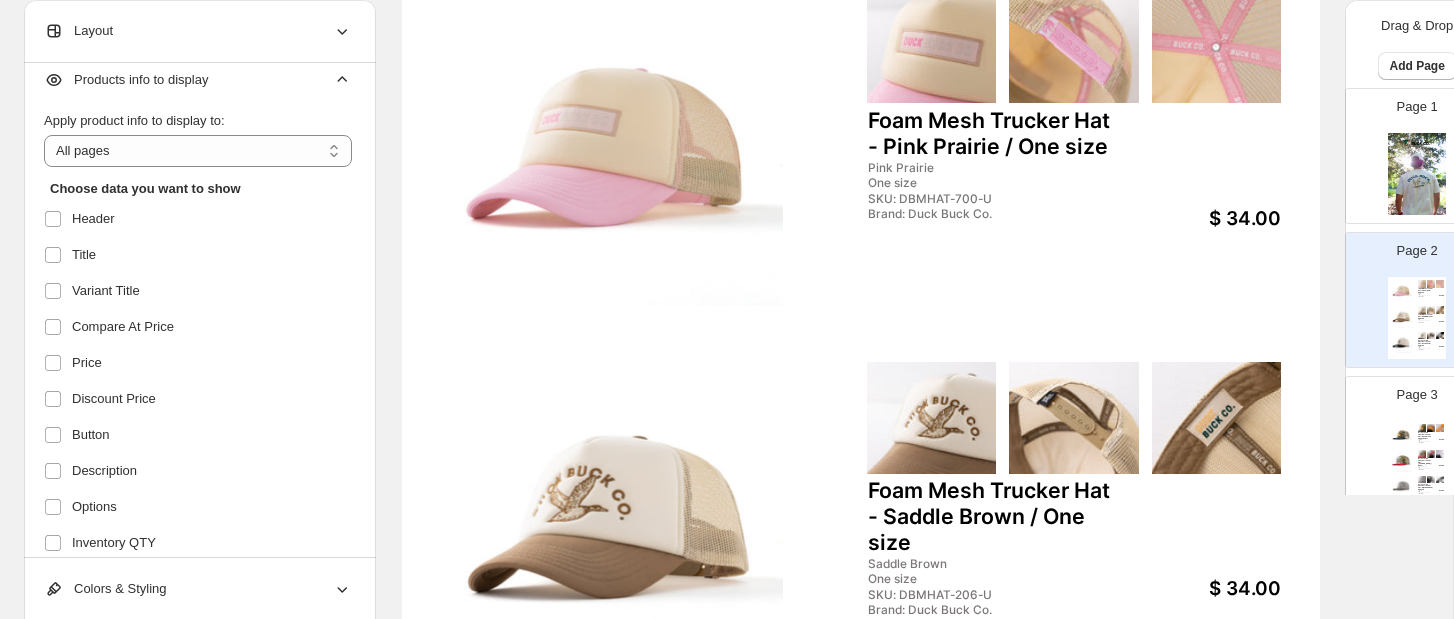 scroll, scrollTop: 12, scrollLeft: 0, axis: vertical 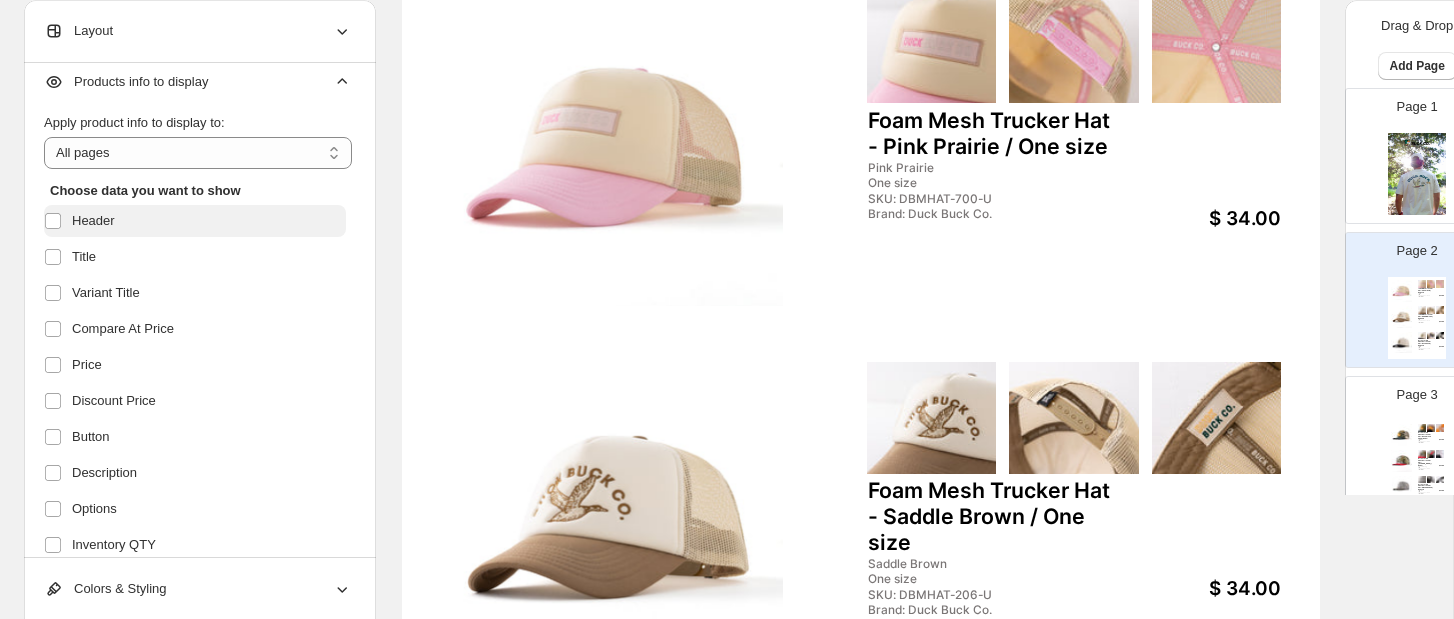 click on "Header" at bounding box center (93, 221) 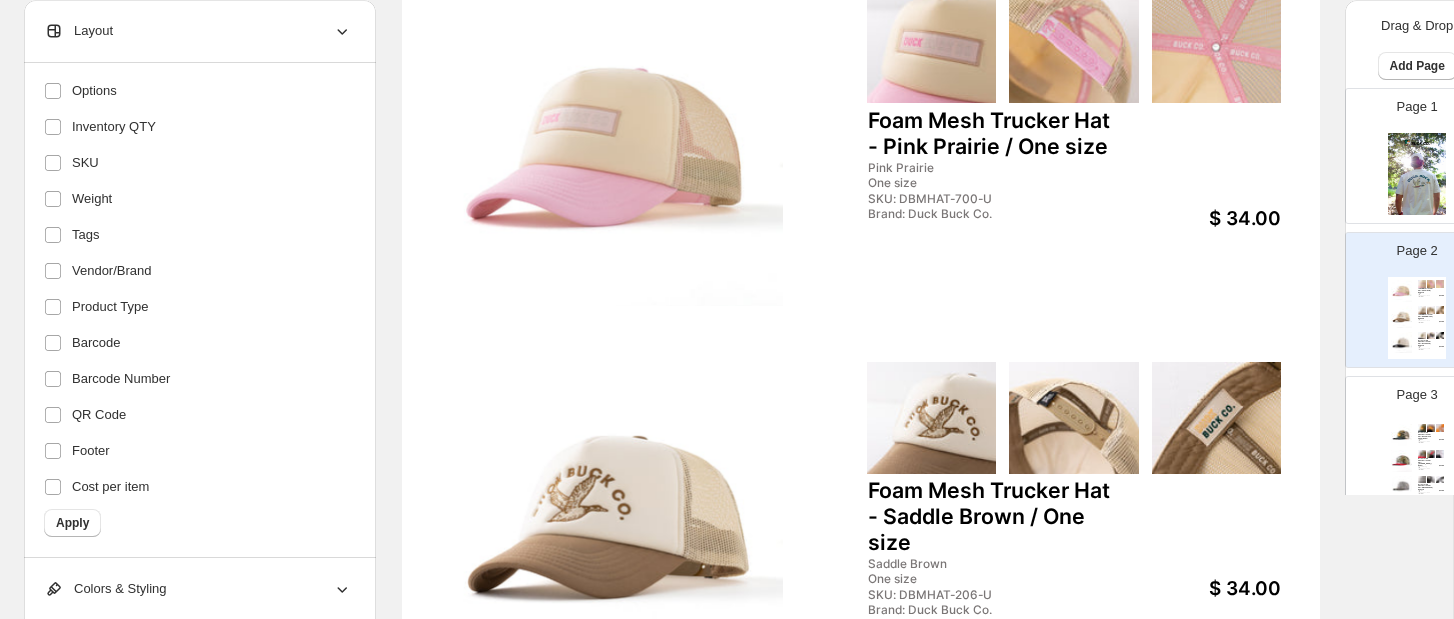 scroll, scrollTop: 430, scrollLeft: 0, axis: vertical 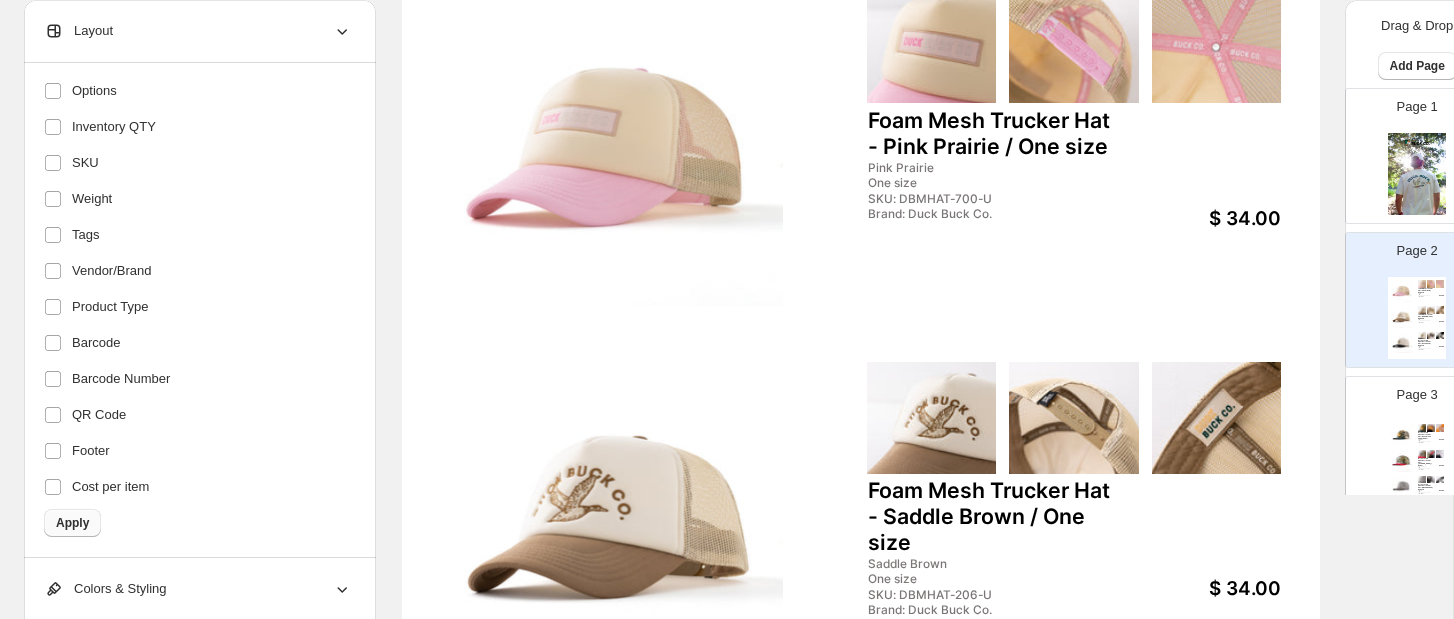 click on "Apply" at bounding box center [72, 523] 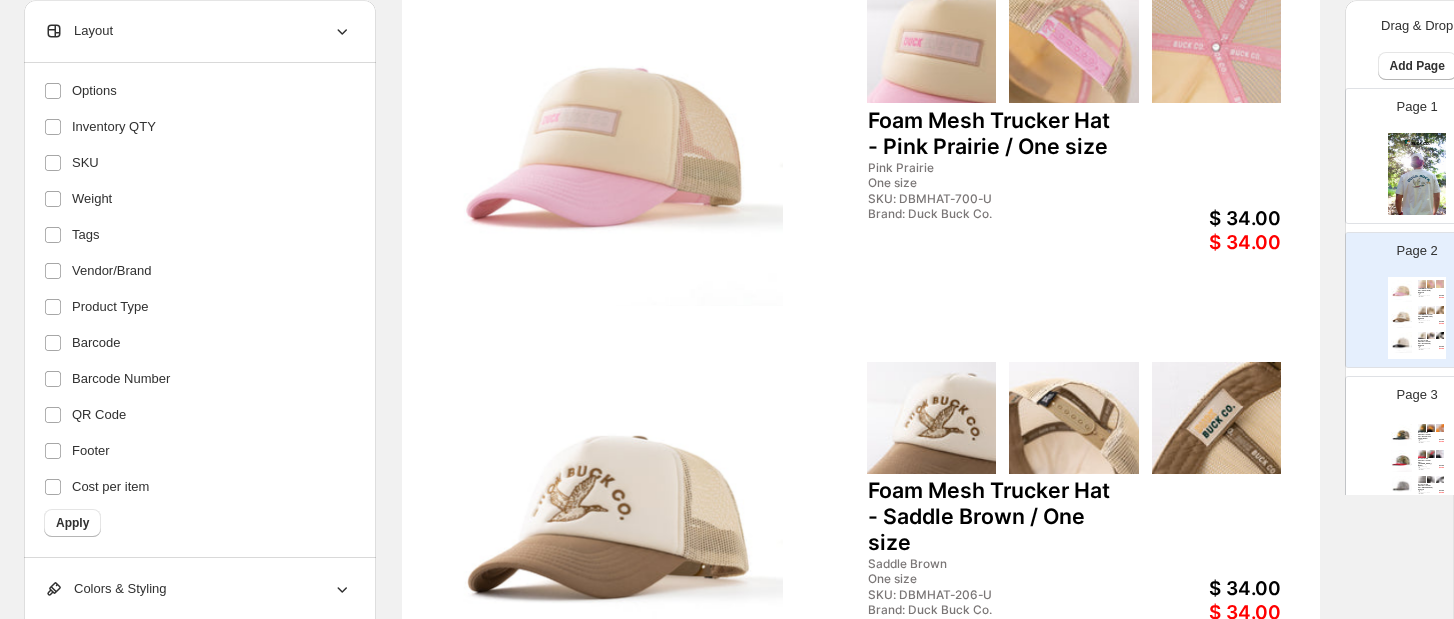 scroll, scrollTop: 430, scrollLeft: 0, axis: vertical 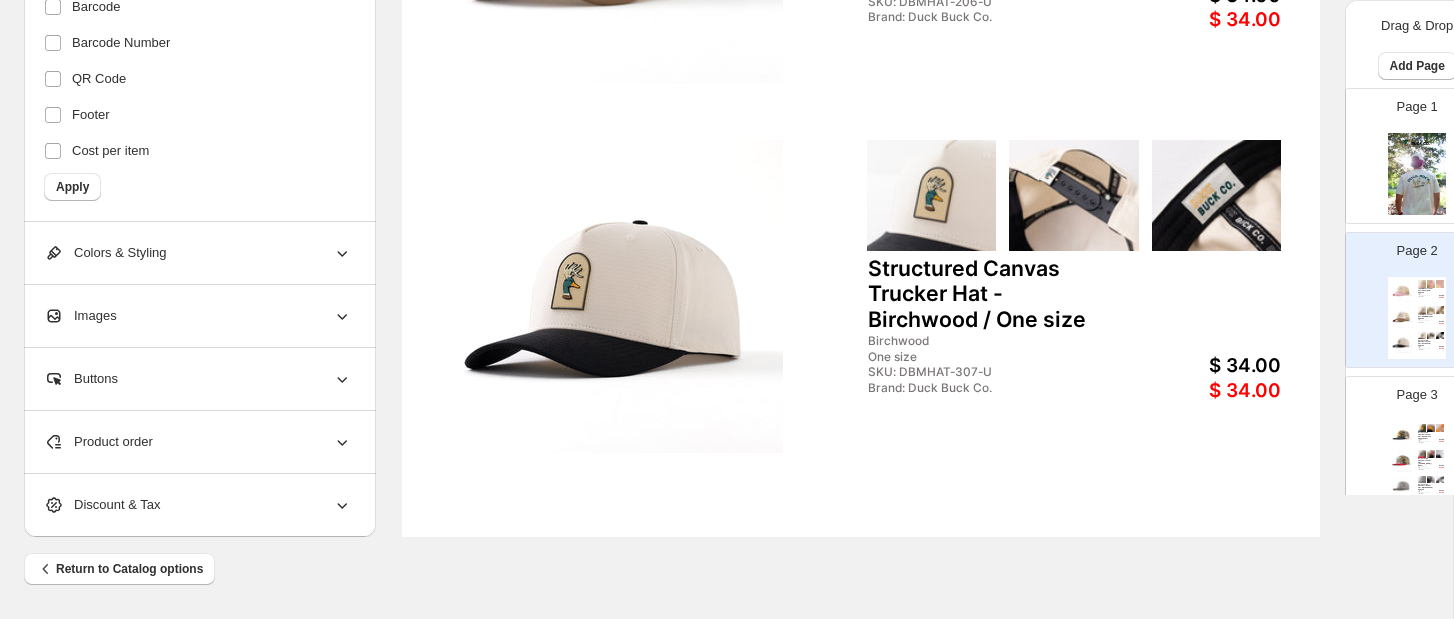 click 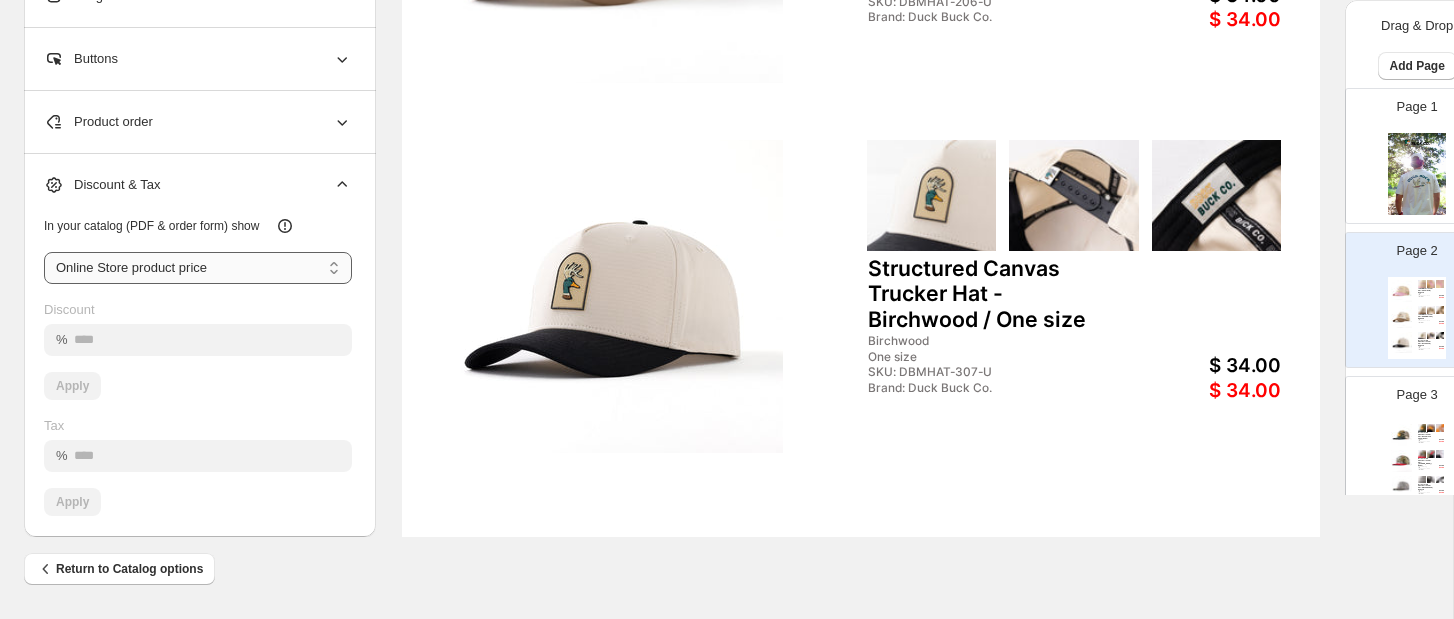 select on "****" 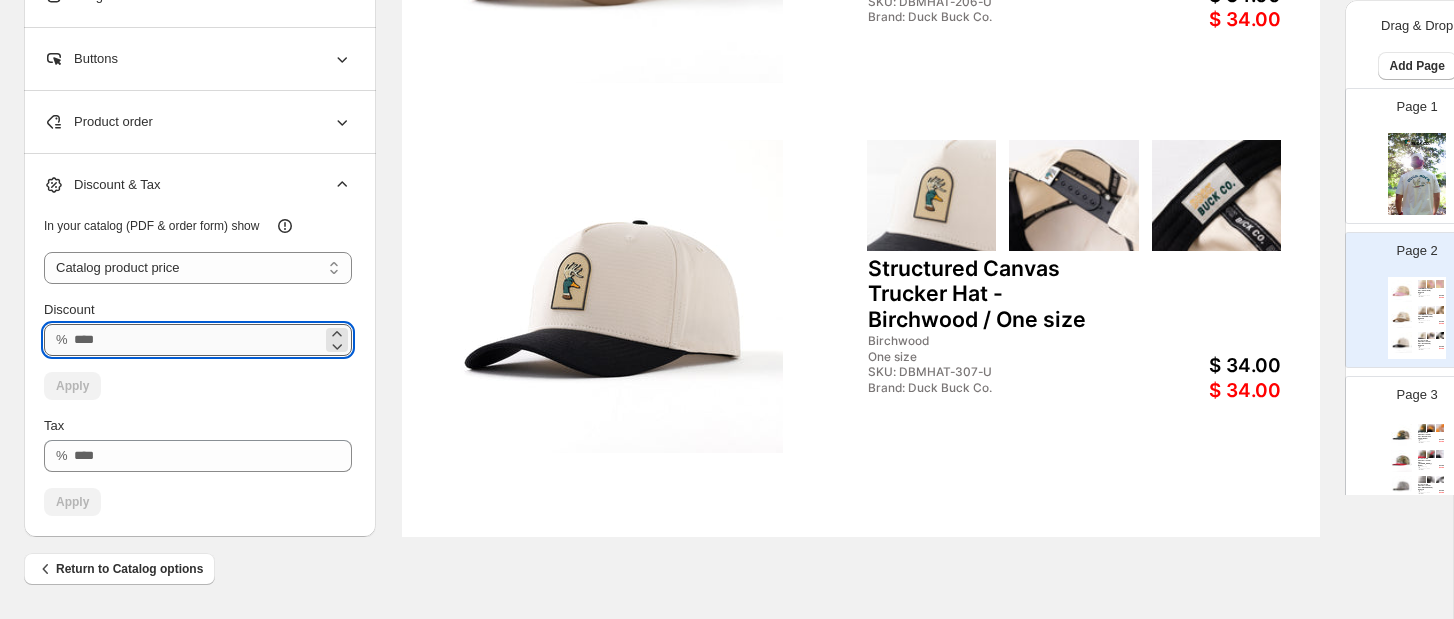 click on "Discount" at bounding box center (198, 340) 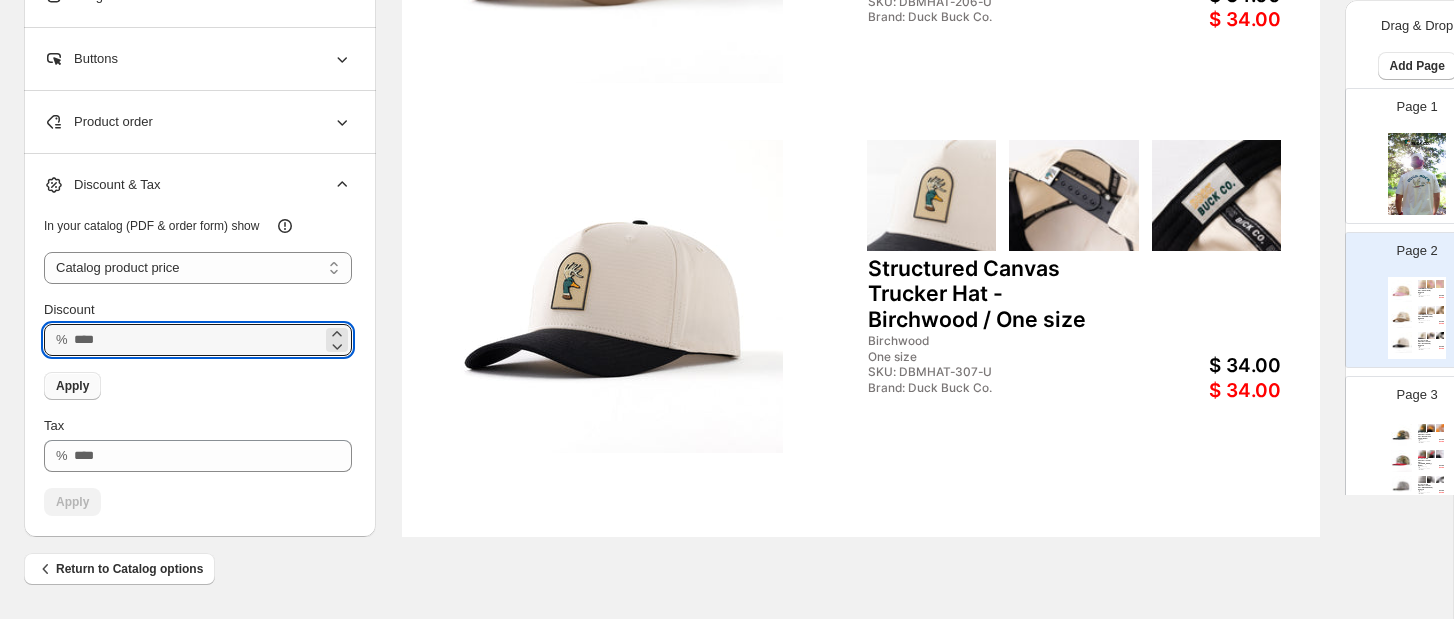 type on "**" 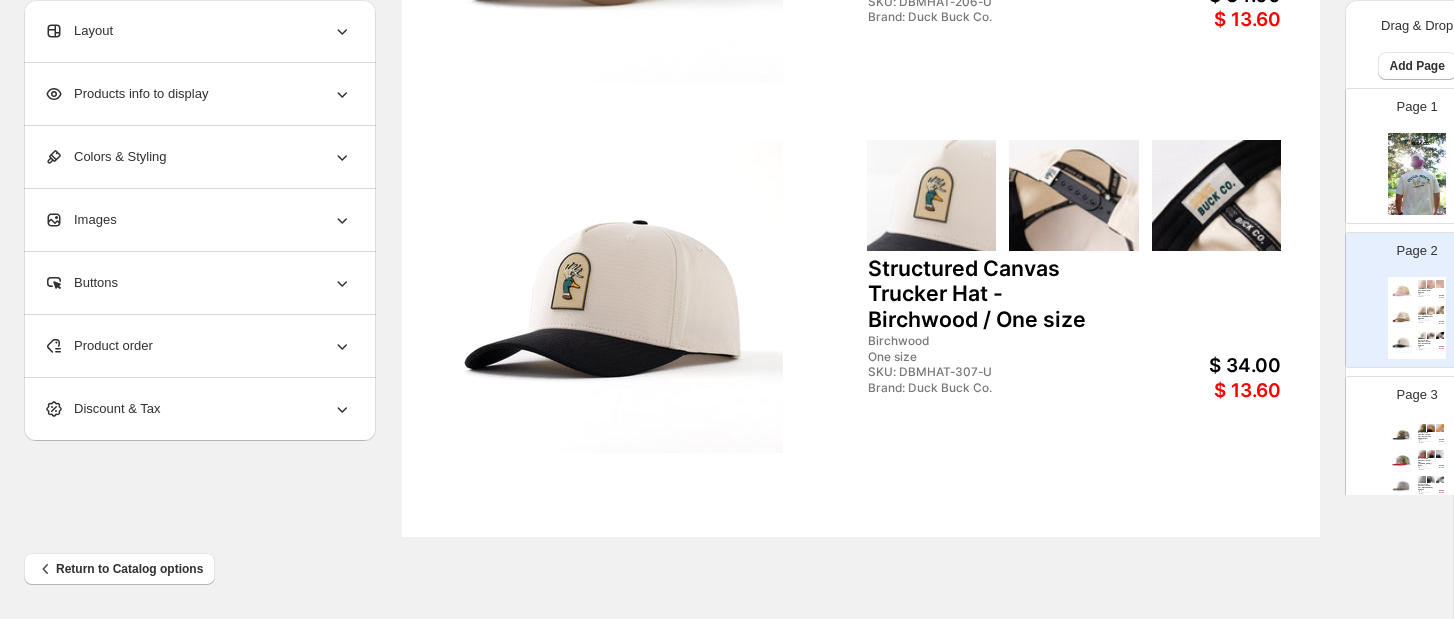 scroll, scrollTop: 807, scrollLeft: 0, axis: vertical 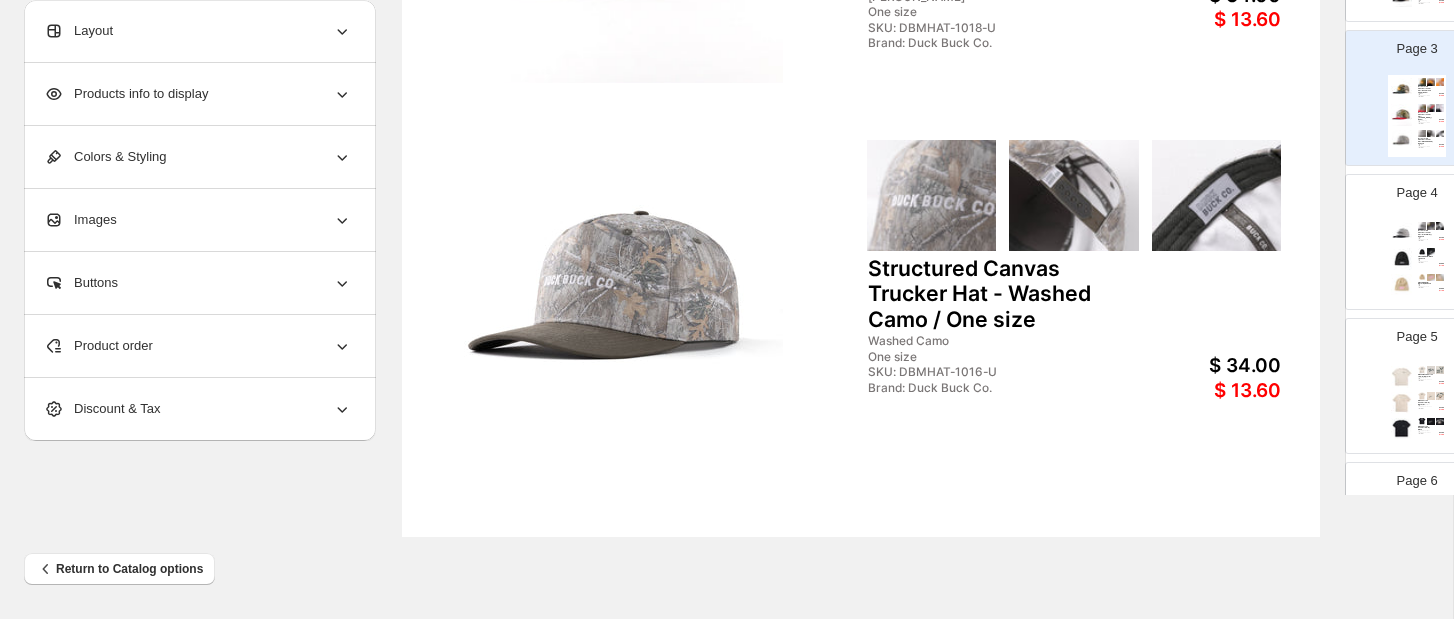 click at bounding box center [1402, 403] 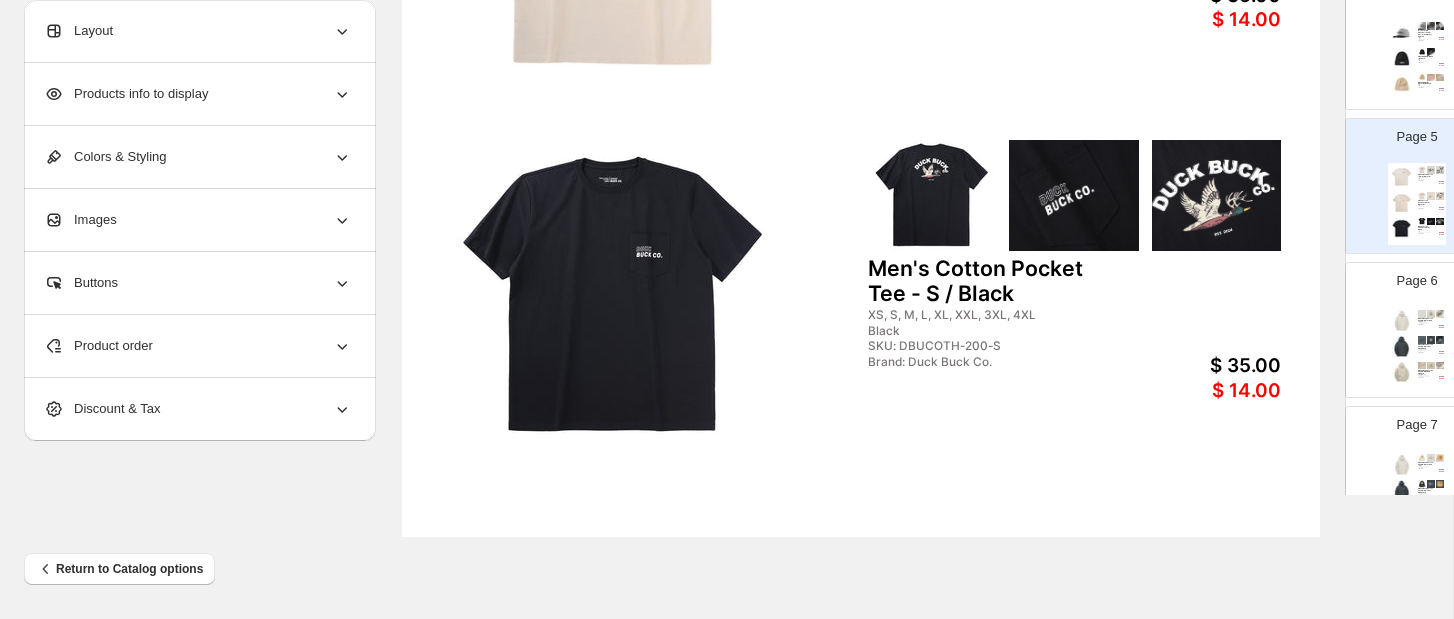 scroll, scrollTop: 607, scrollLeft: 0, axis: vertical 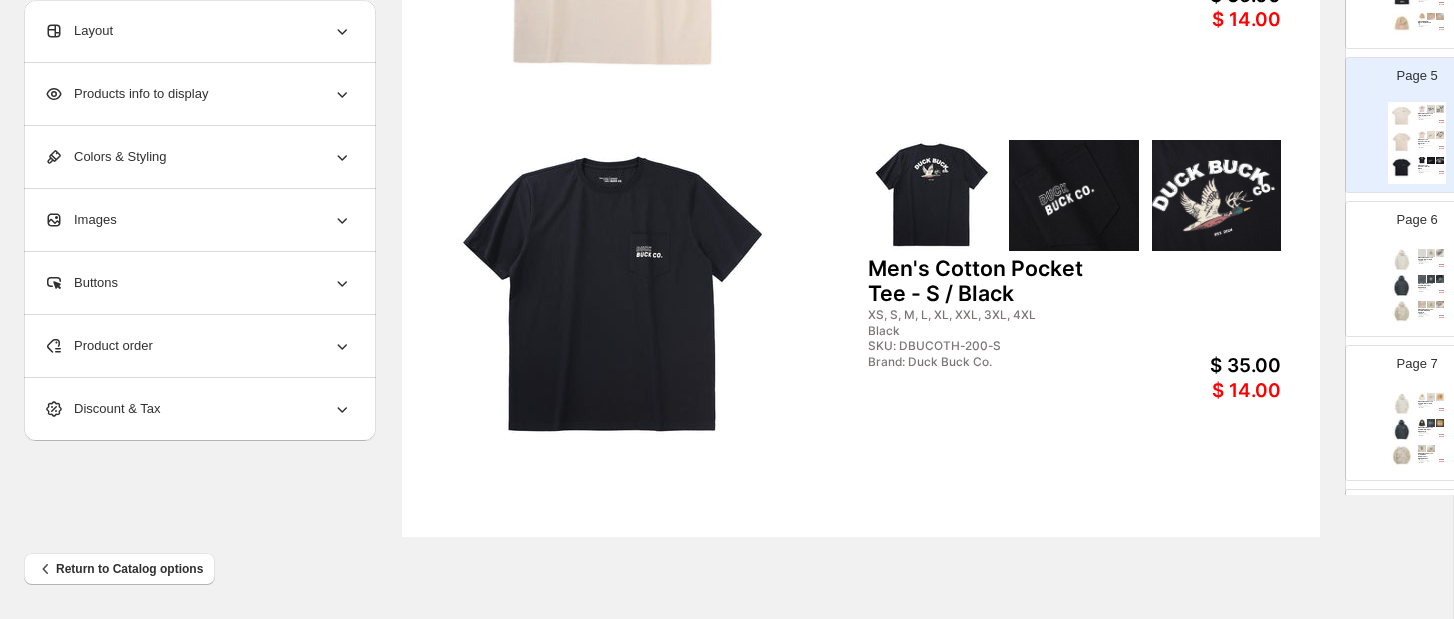 click at bounding box center (1402, 312) 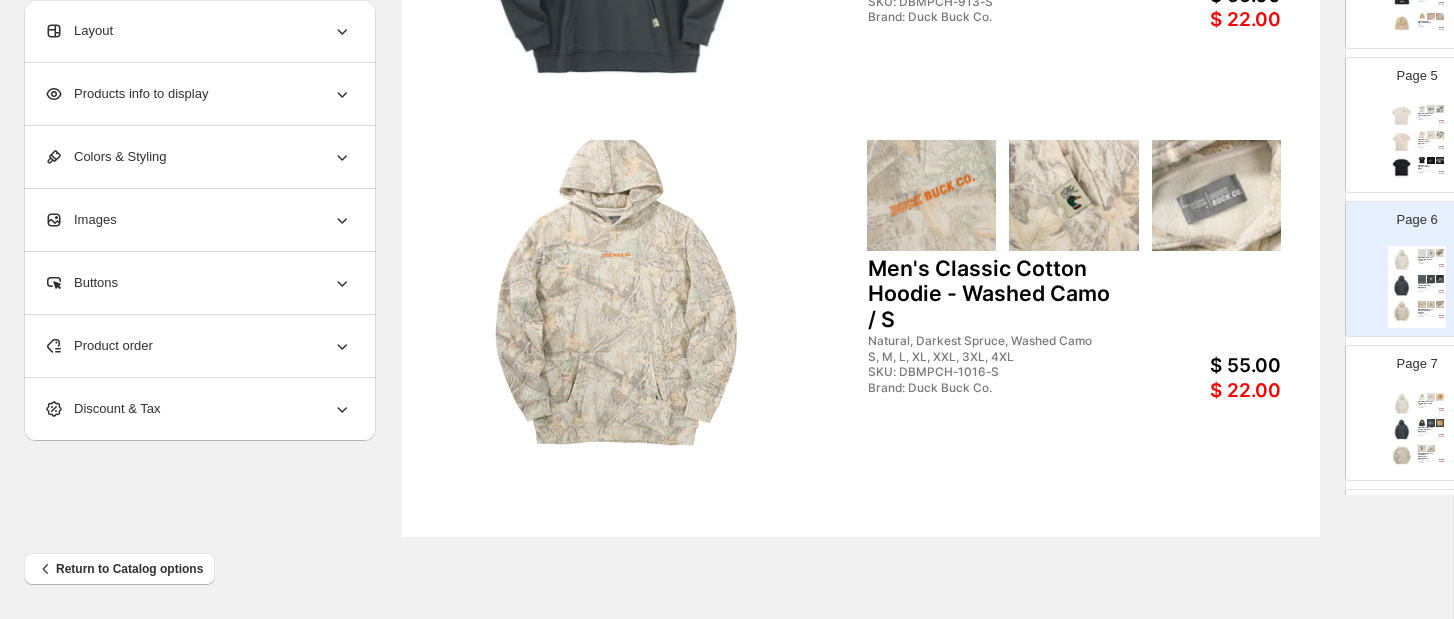 click on "Discount & Tax" at bounding box center [198, 409] 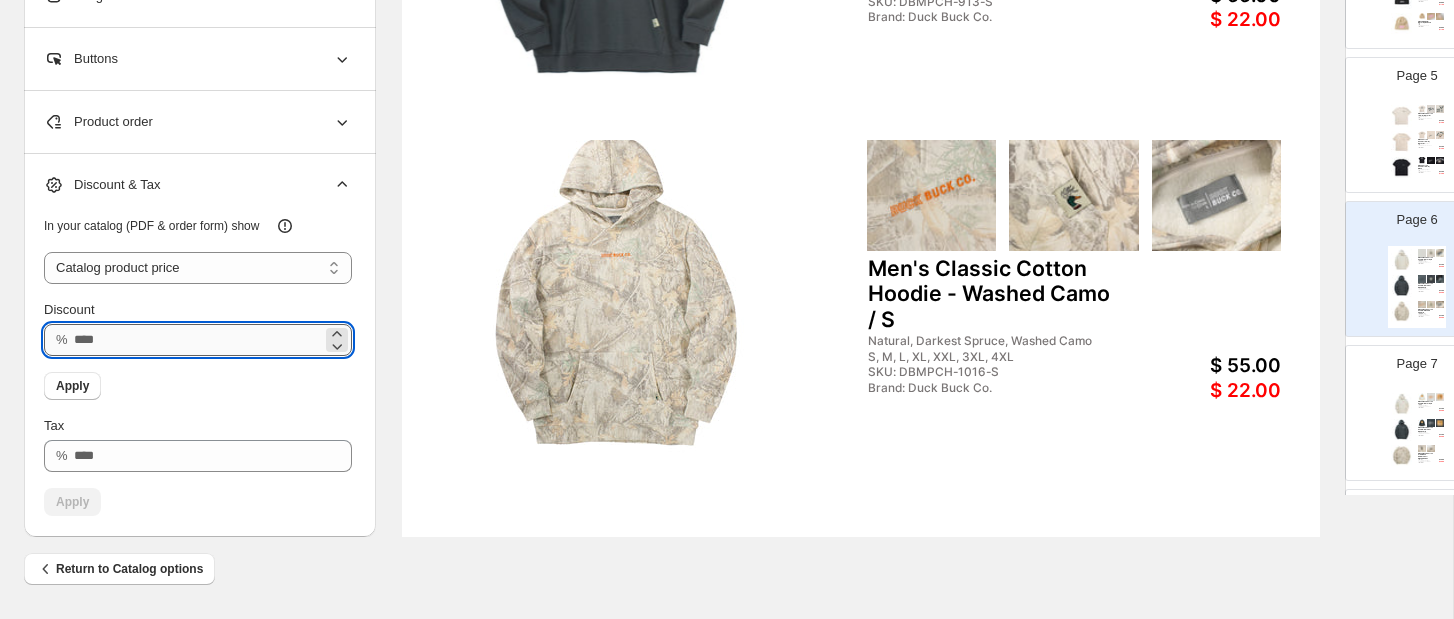 click on "**" at bounding box center (198, 340) 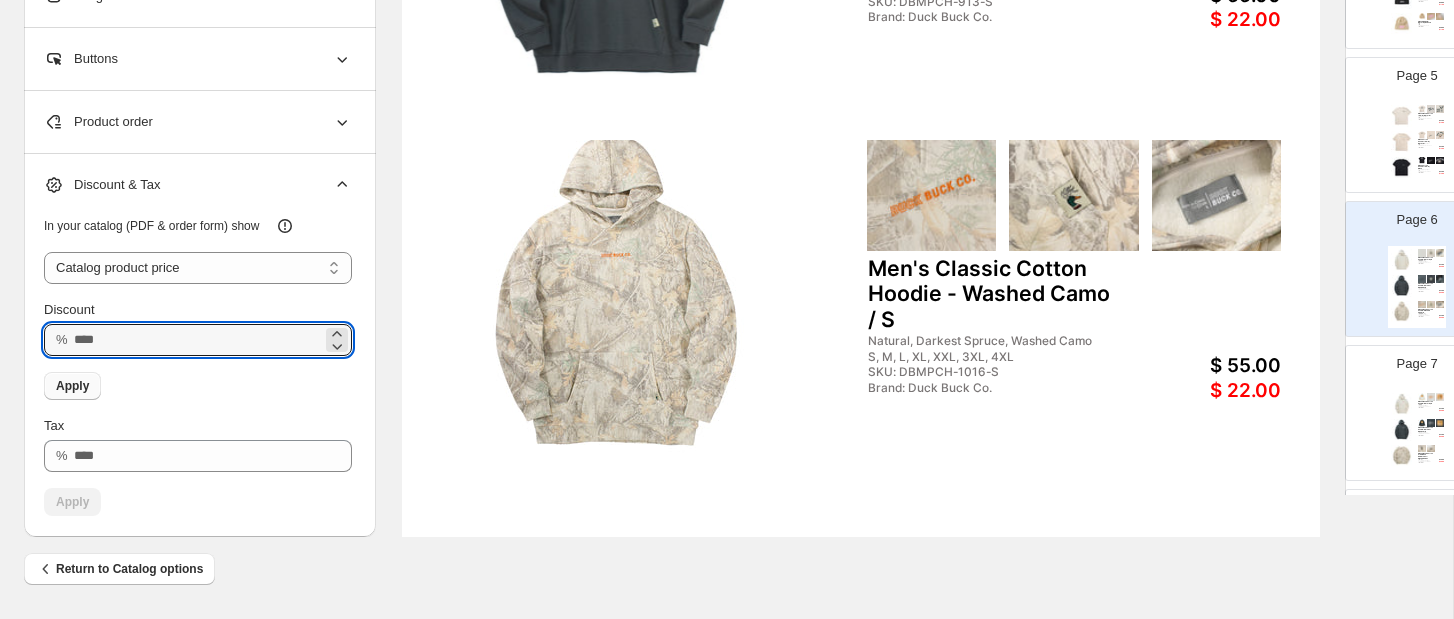 type on "**" 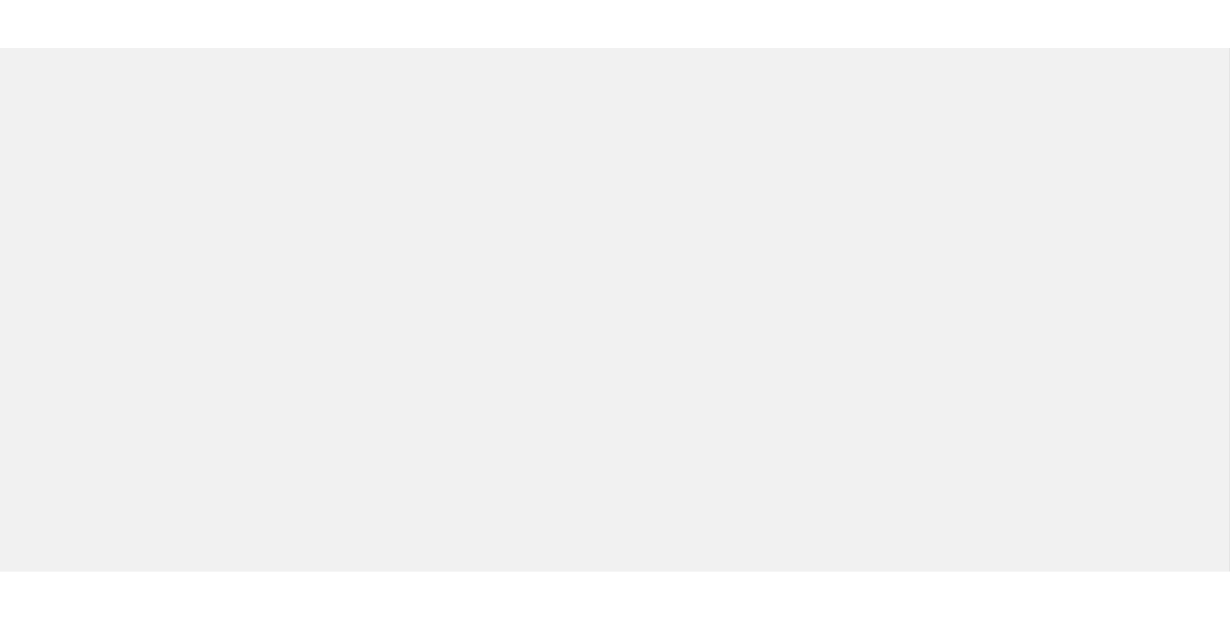 scroll, scrollTop: 0, scrollLeft: 0, axis: both 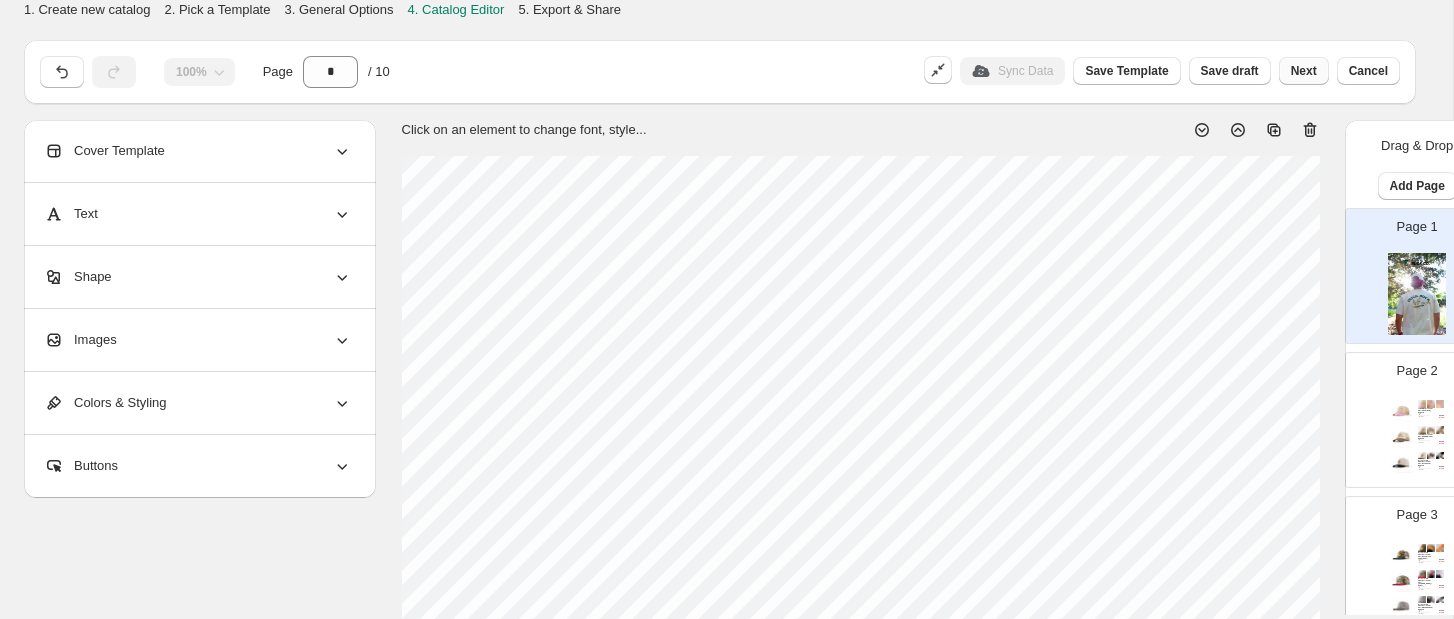 click on "Next" at bounding box center [1304, 71] 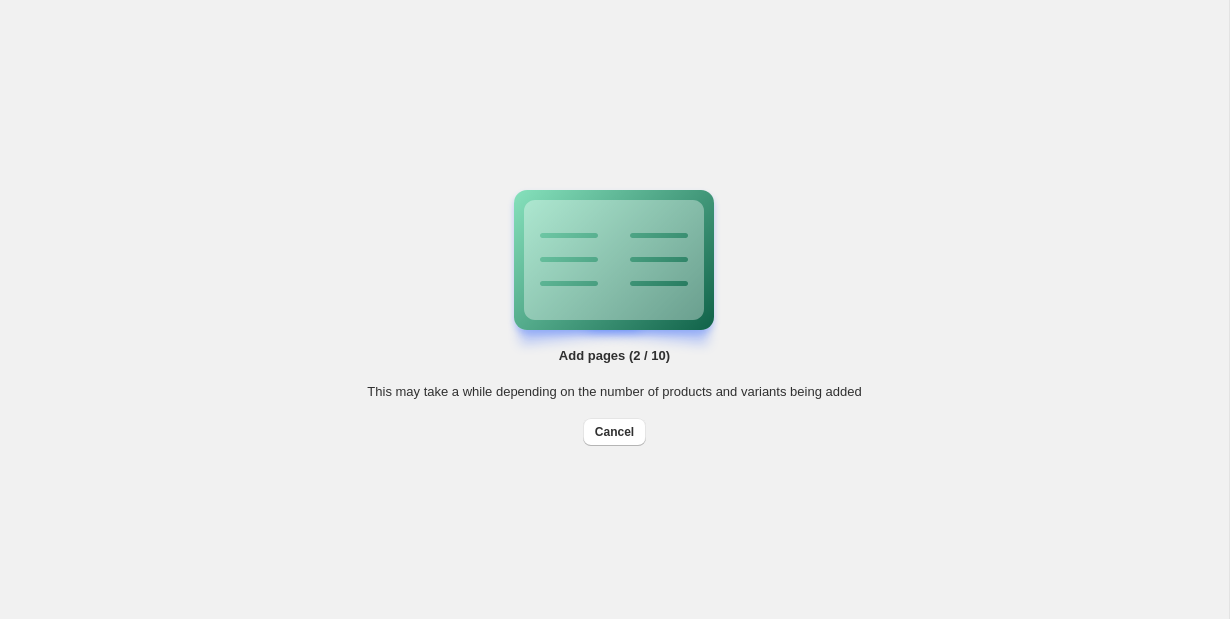 click on "Add pages (2 / 10) This may take a while depending on the number of products and variants being added Cancel Billing Help Center Get Support Suggestion box" at bounding box center (614, 309) 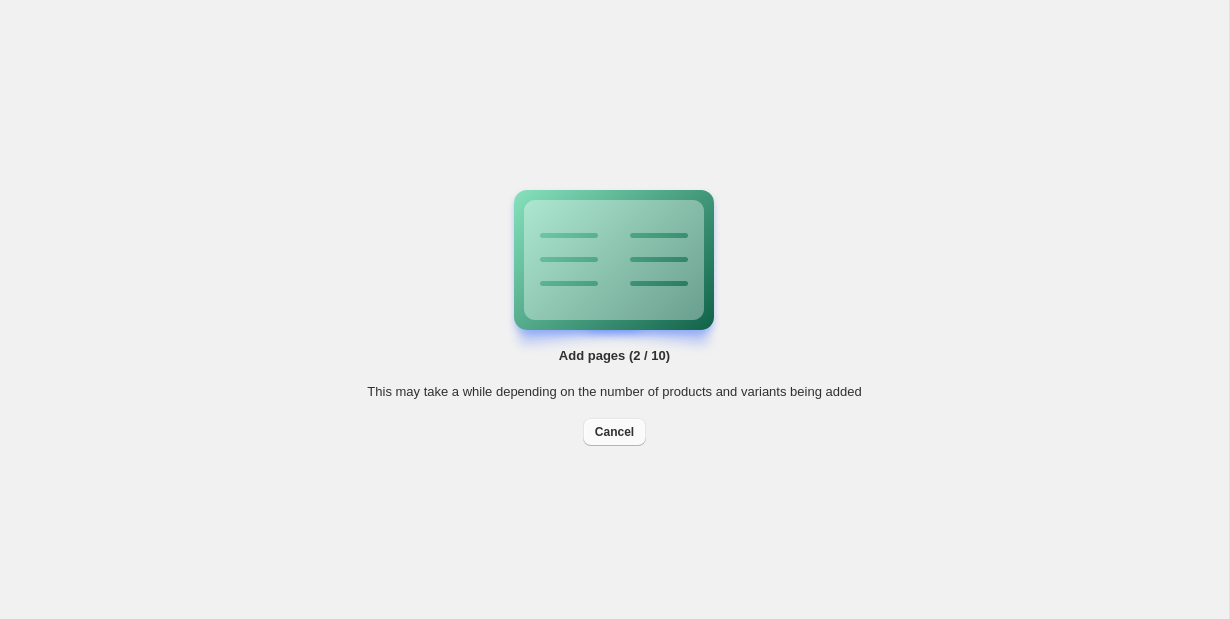 click on "Cancel" at bounding box center [614, 432] 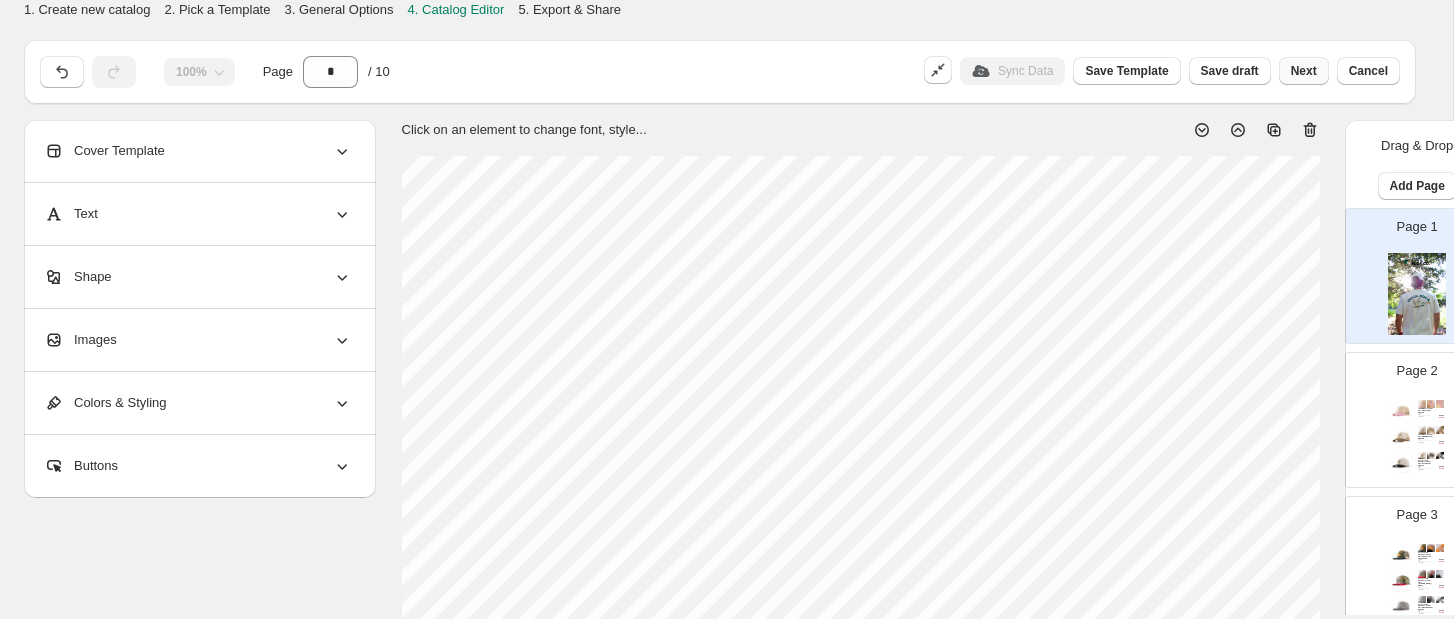 click on "Next" at bounding box center [1304, 71] 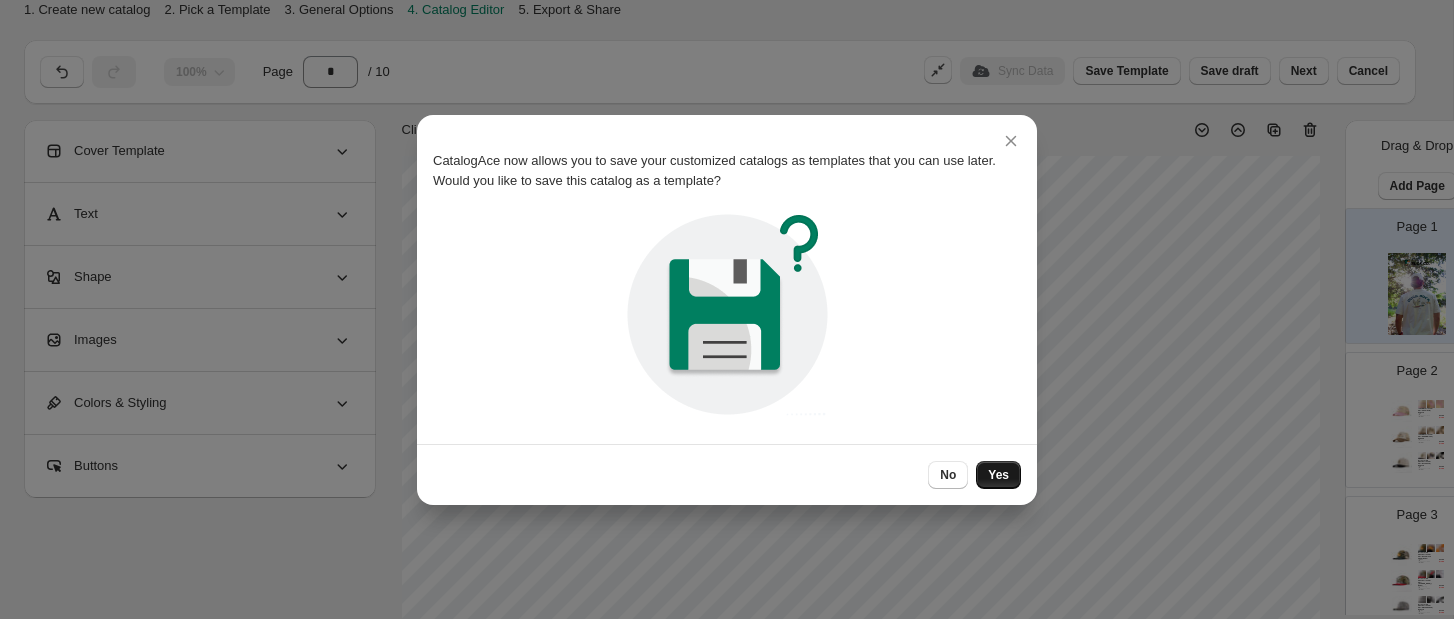 click on "Yes" at bounding box center [998, 475] 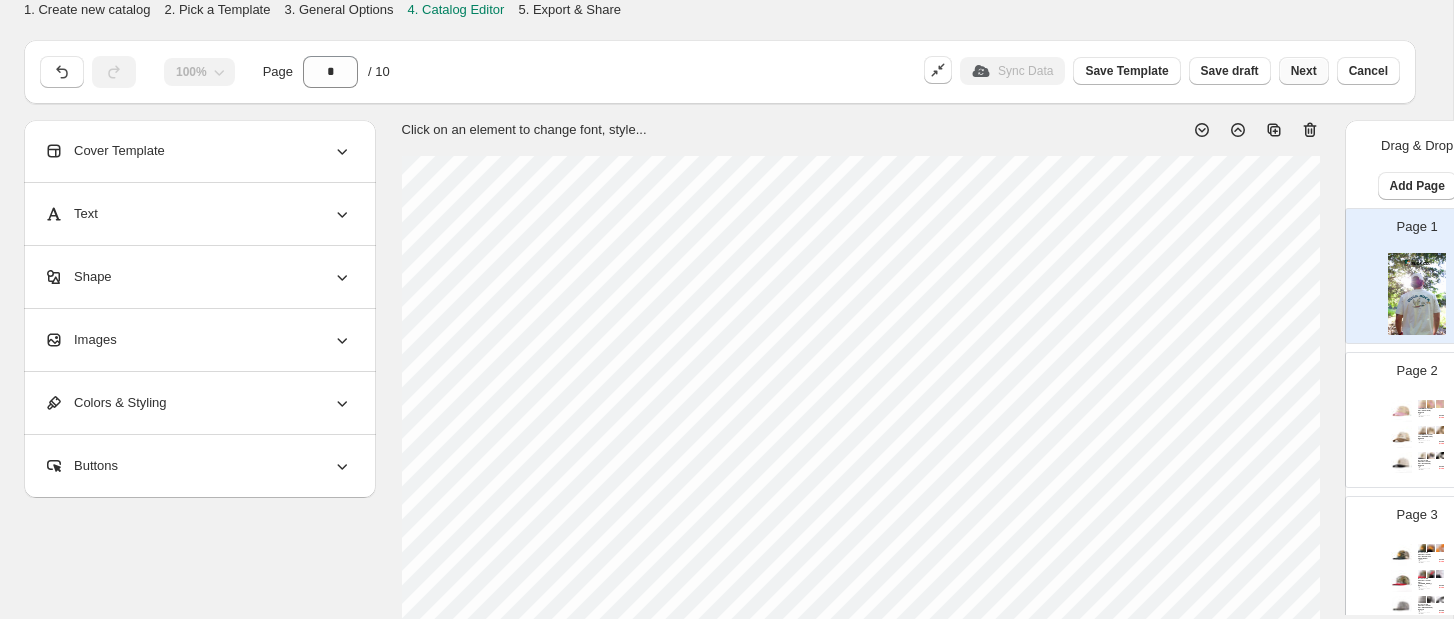 click on "Next" at bounding box center [1304, 71] 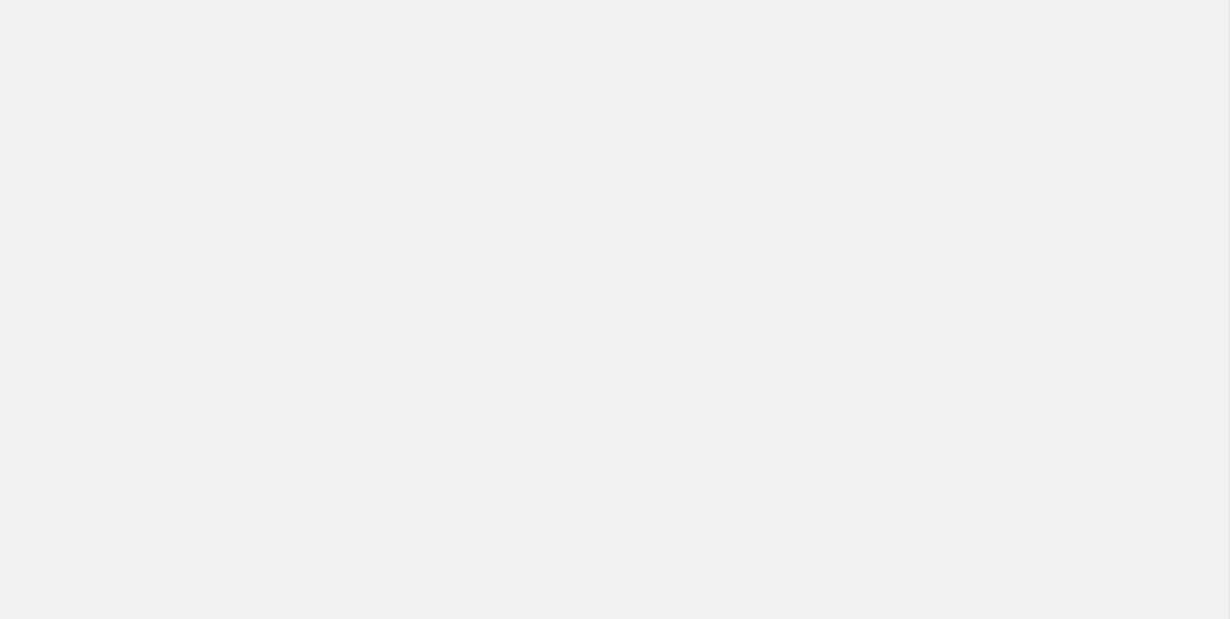 scroll, scrollTop: 0, scrollLeft: 0, axis: both 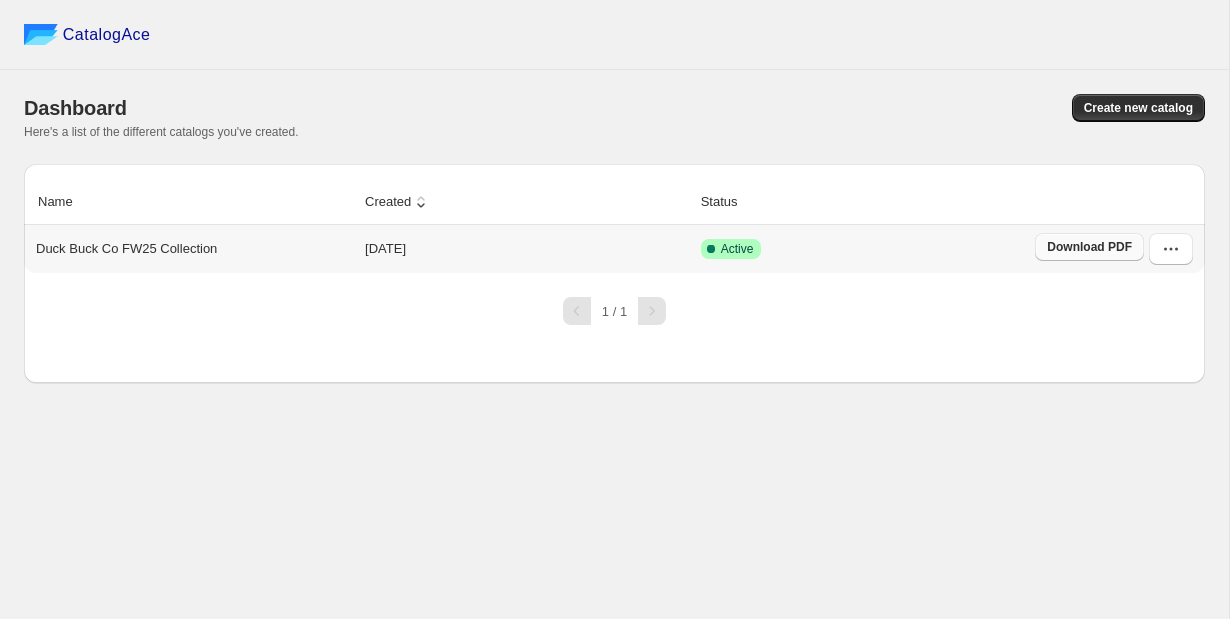 click on "Download PDF" at bounding box center (1089, 247) 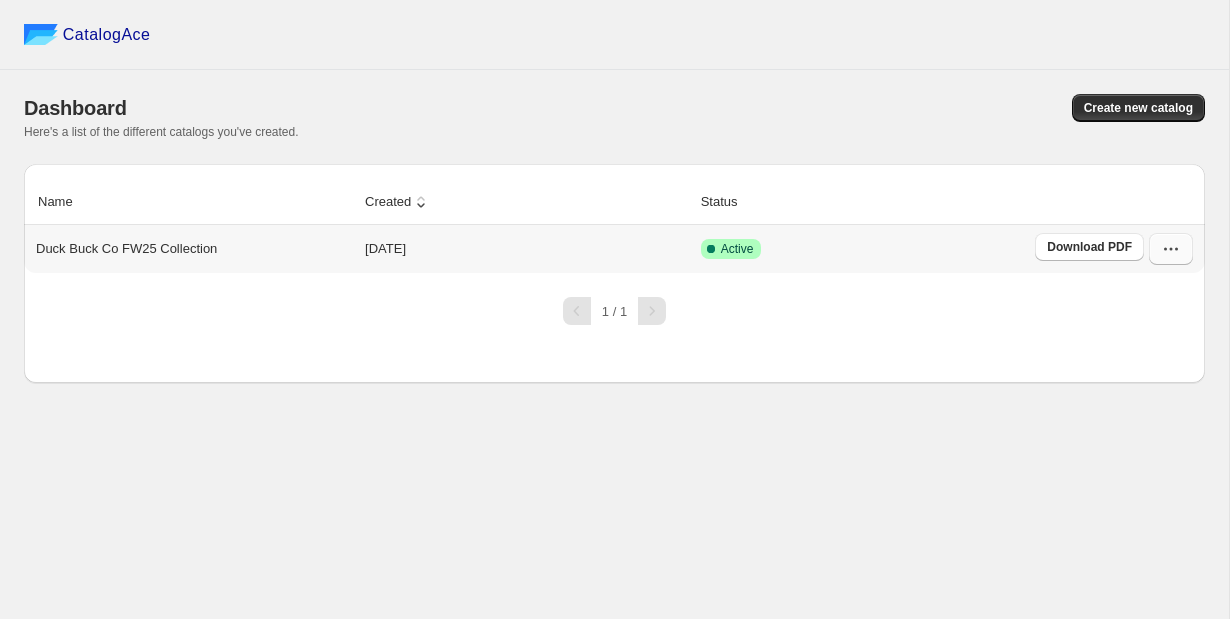 click 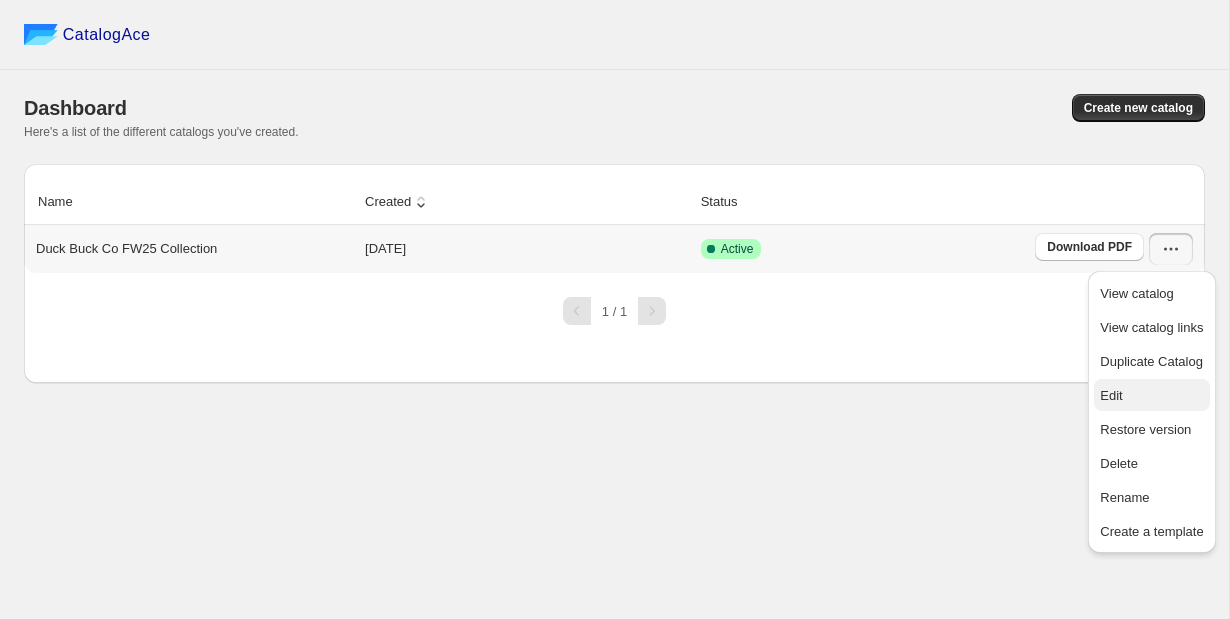 click on "Edit" at bounding box center [1111, 395] 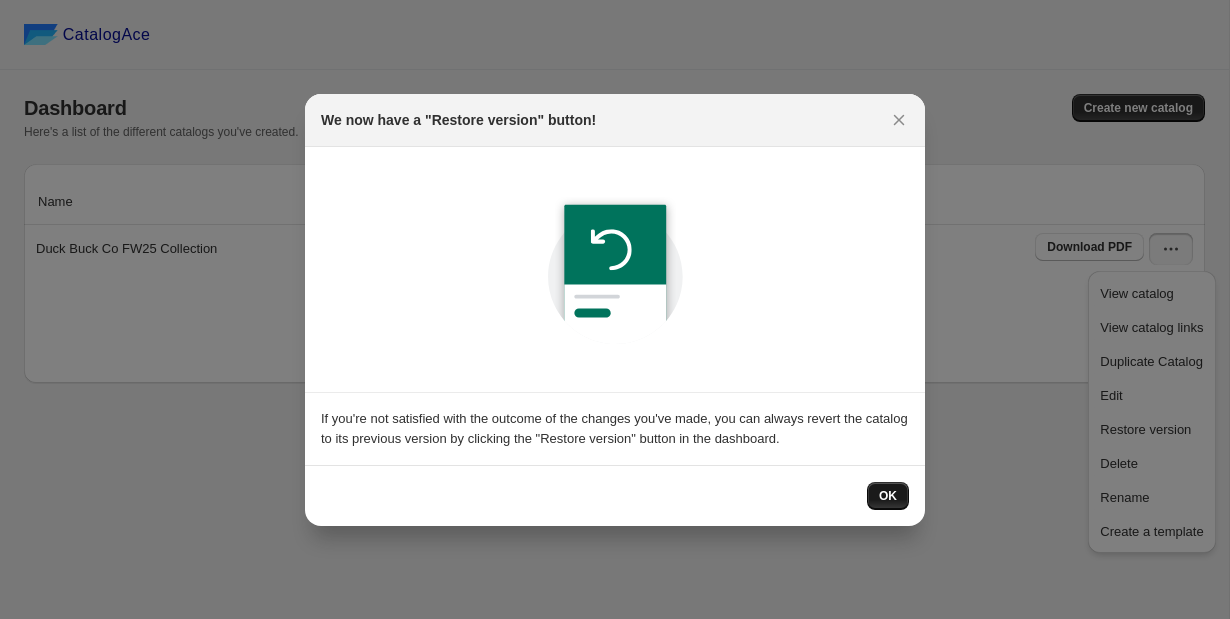 click on "OK" at bounding box center (888, 496) 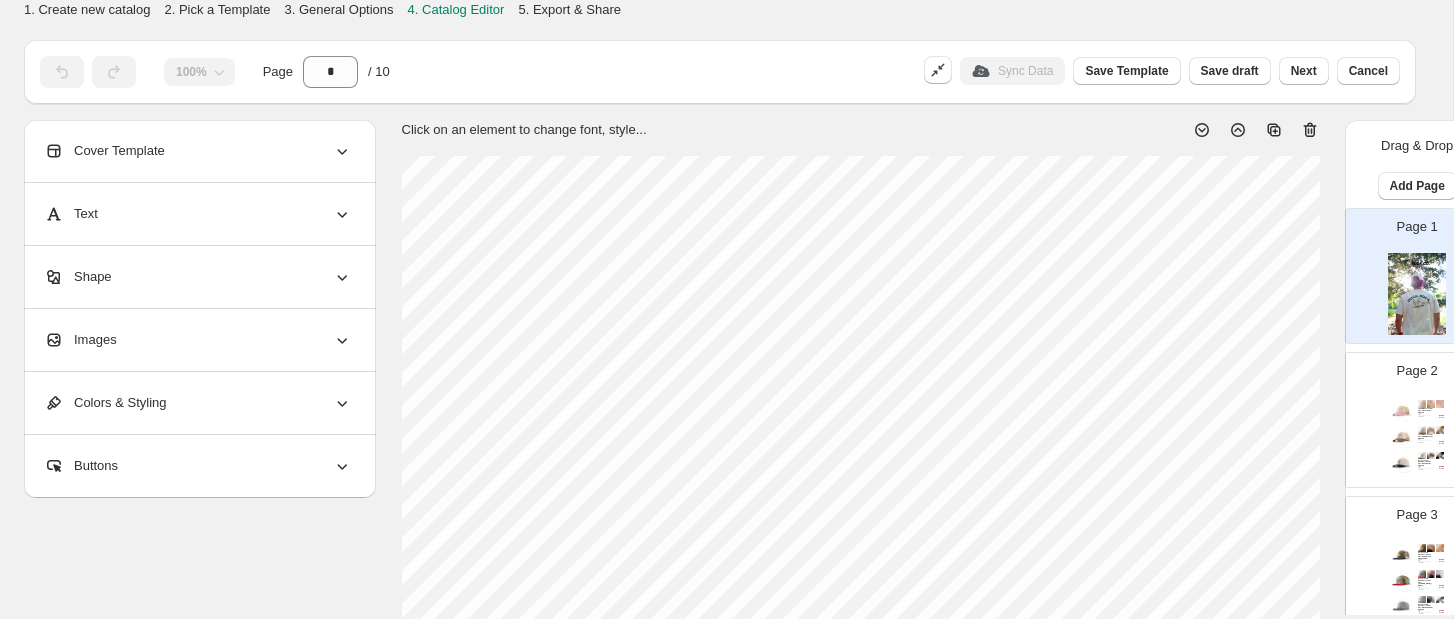 click on "Foam Mesh Trucker Hat - Pink Prairie / One size Pink Prairie One size SKU:  DBMHAT-700-U Brand:  Duck Buck Co. $ 34.00 $ 17.00 Foam Mesh Trucker Hat - Saddle Brown / One size Saddle Brown One size SKU:  DBMHAT-206-U Brand:  Duck Buck Co. $ 34.00 $ 17.00 Structured Canvas Trucker Hat - Birchwood / One size Birchwood One size SKU:  DBMHAT-307-U Brand:  Duck Buck Co. $ 34.00 $ 17.00" at bounding box center [1417, 438] 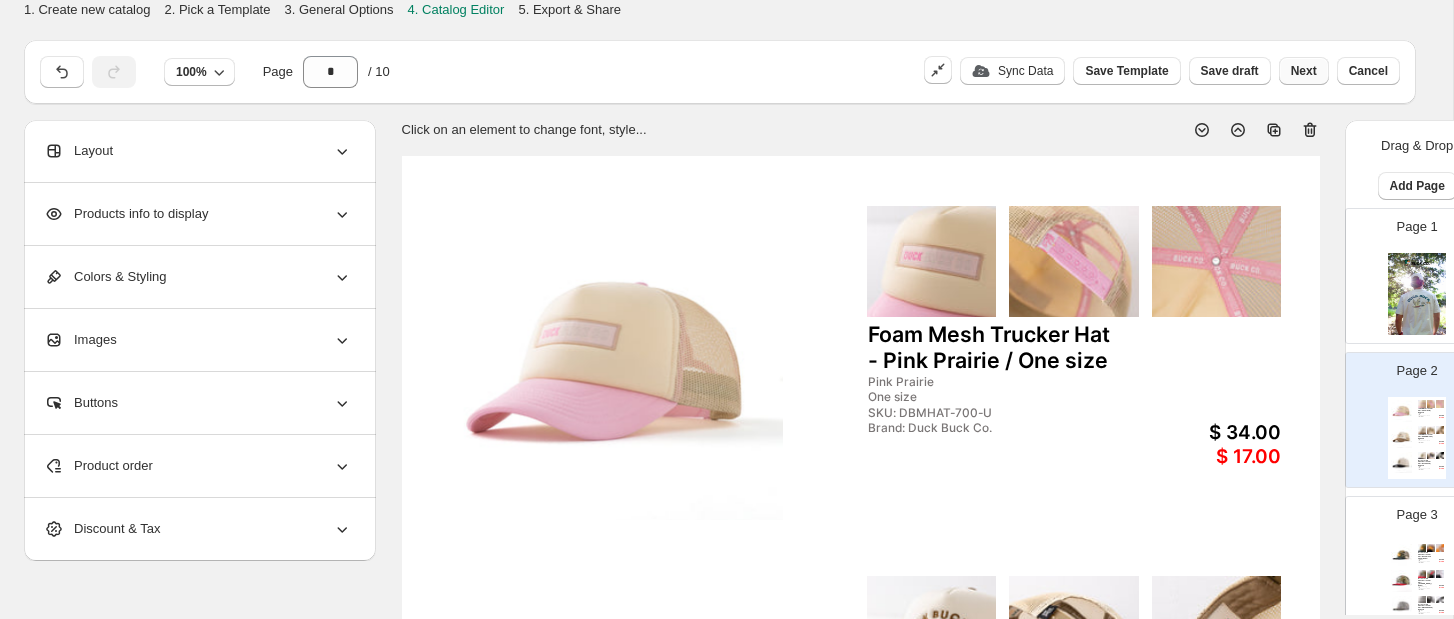 click on "Next" at bounding box center [1304, 71] 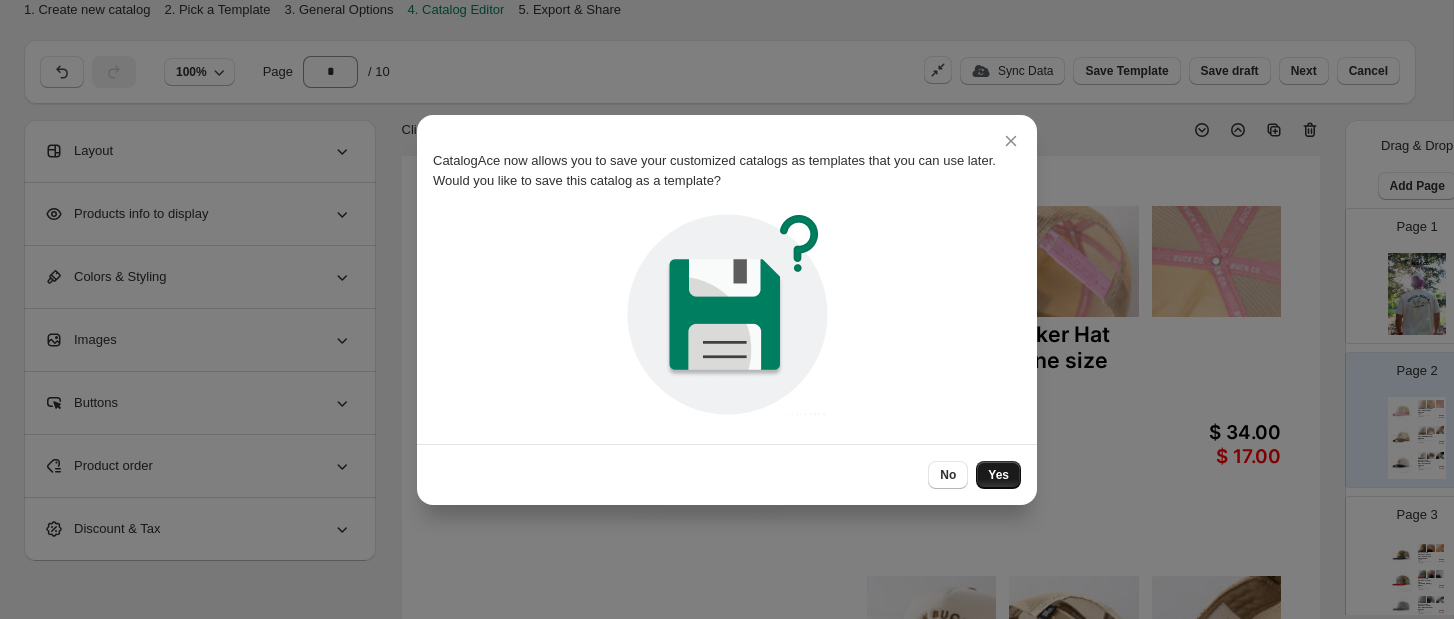 click on "Yes" at bounding box center [998, 475] 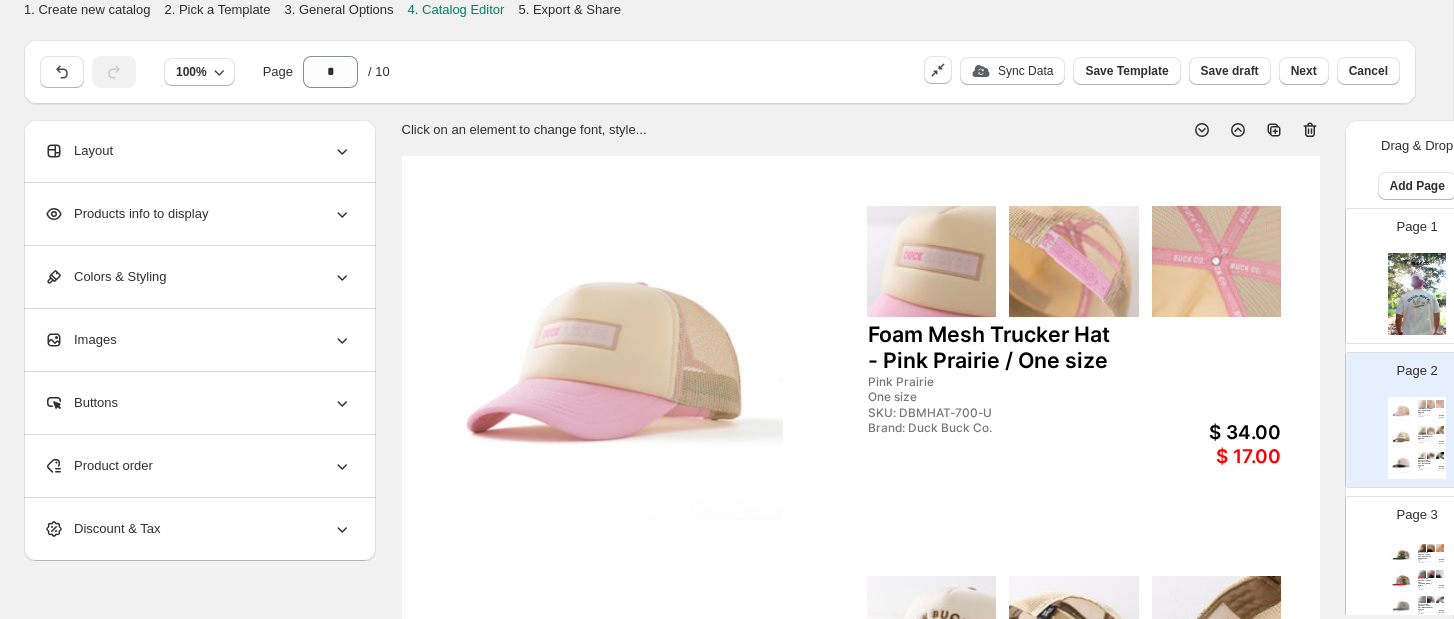 click on "Next" at bounding box center [1304, 71] 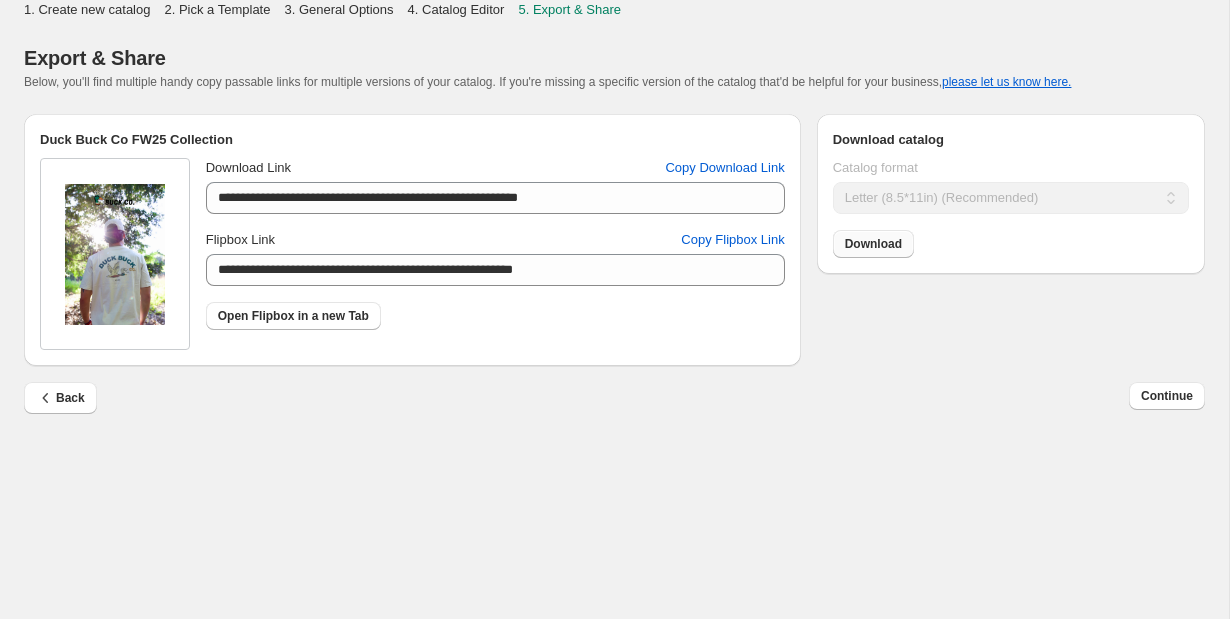 click on "Download" at bounding box center [873, 244] 